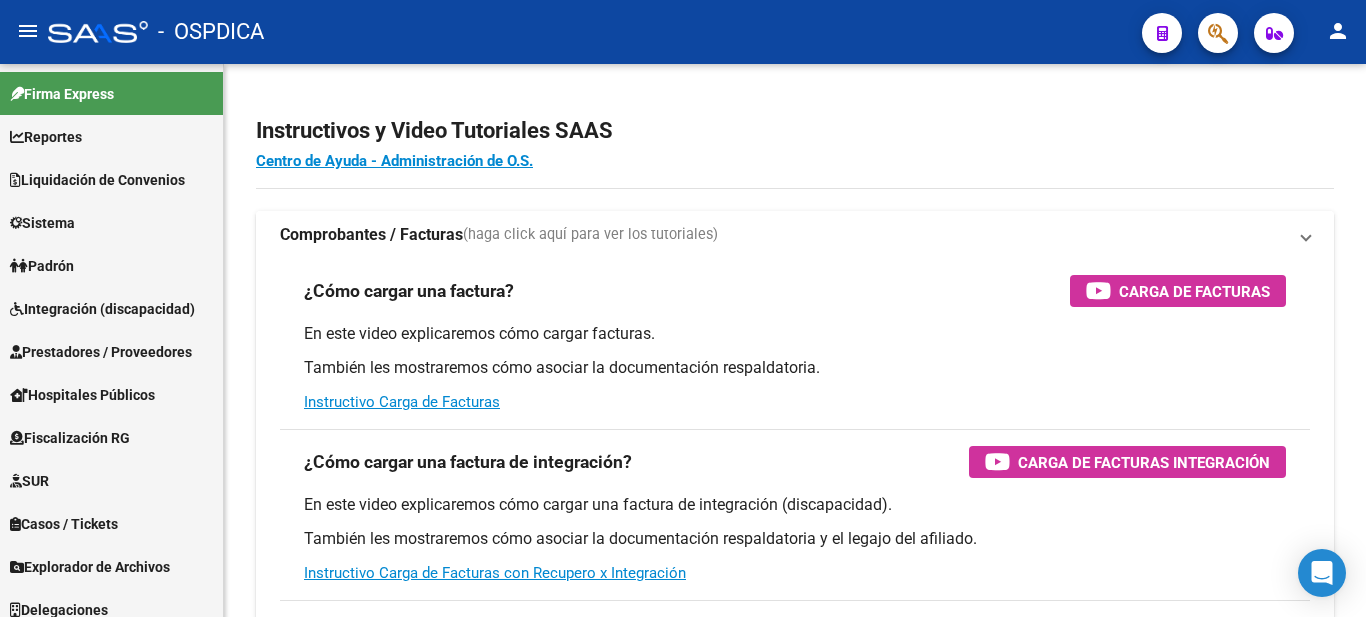 scroll, scrollTop: 0, scrollLeft: 0, axis: both 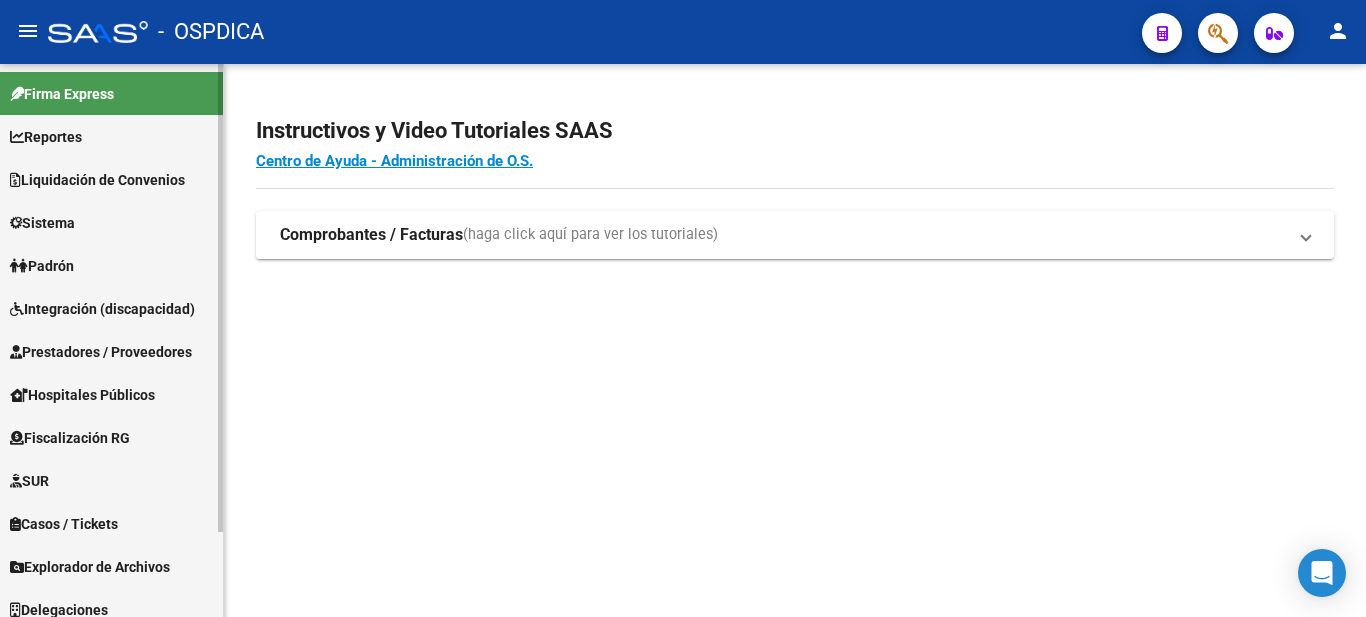 click on "Liquidación de Convenios" at bounding box center [97, 180] 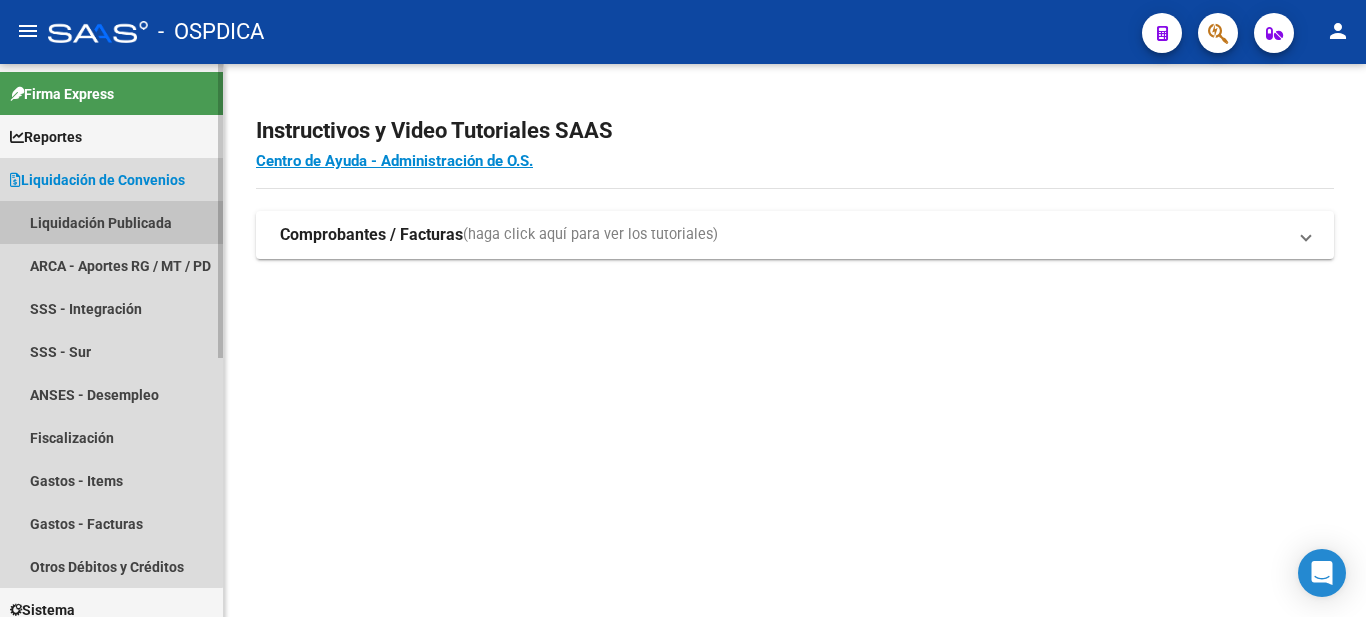 click on "Liquidación Publicada" at bounding box center (111, 222) 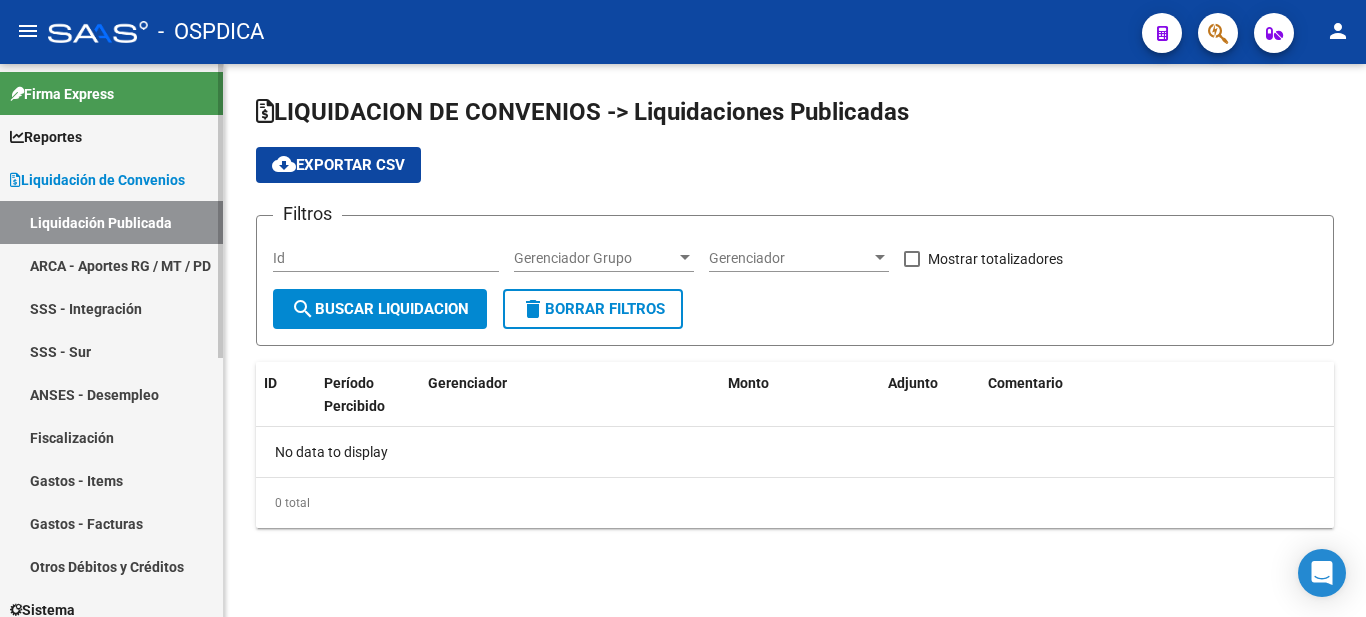 checkbox on "true" 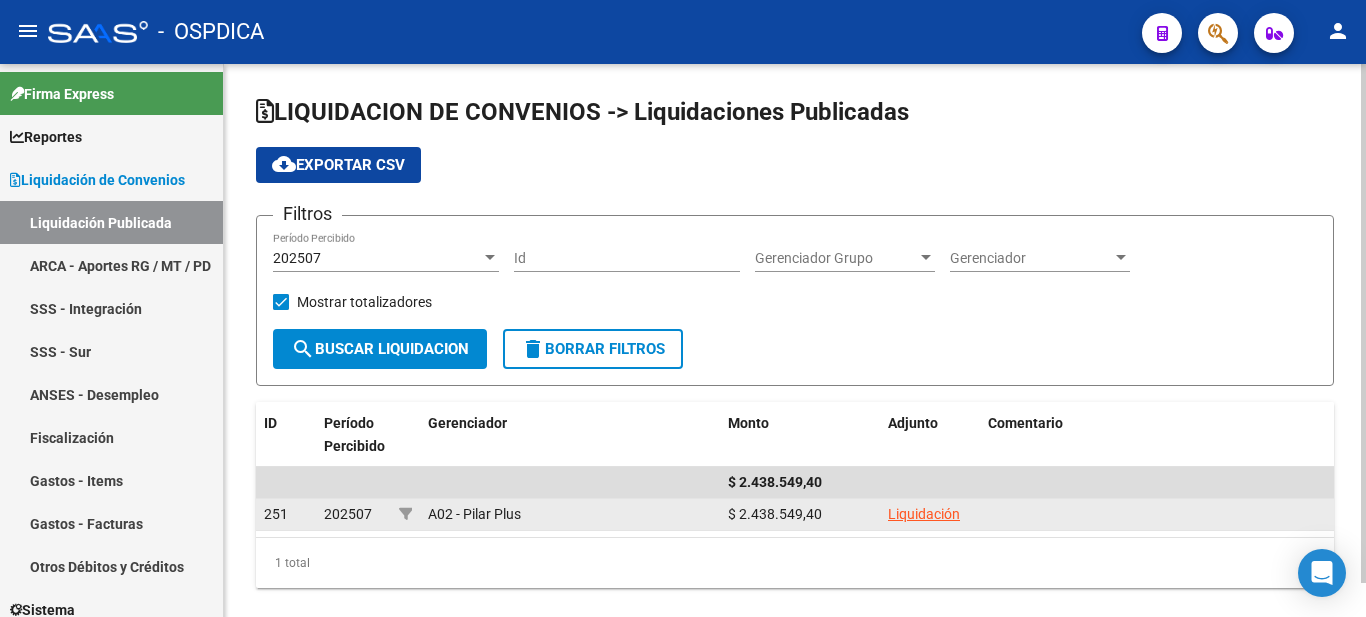 click on "Liquidación" 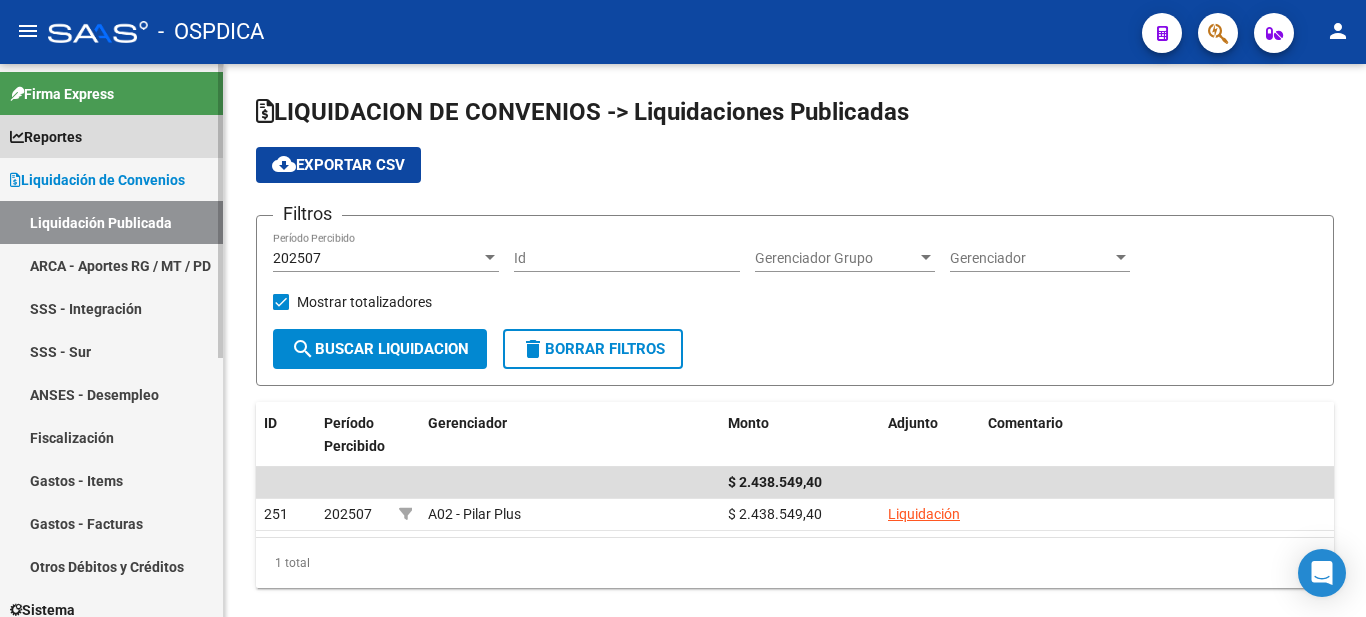 click on "Reportes" at bounding box center (46, 137) 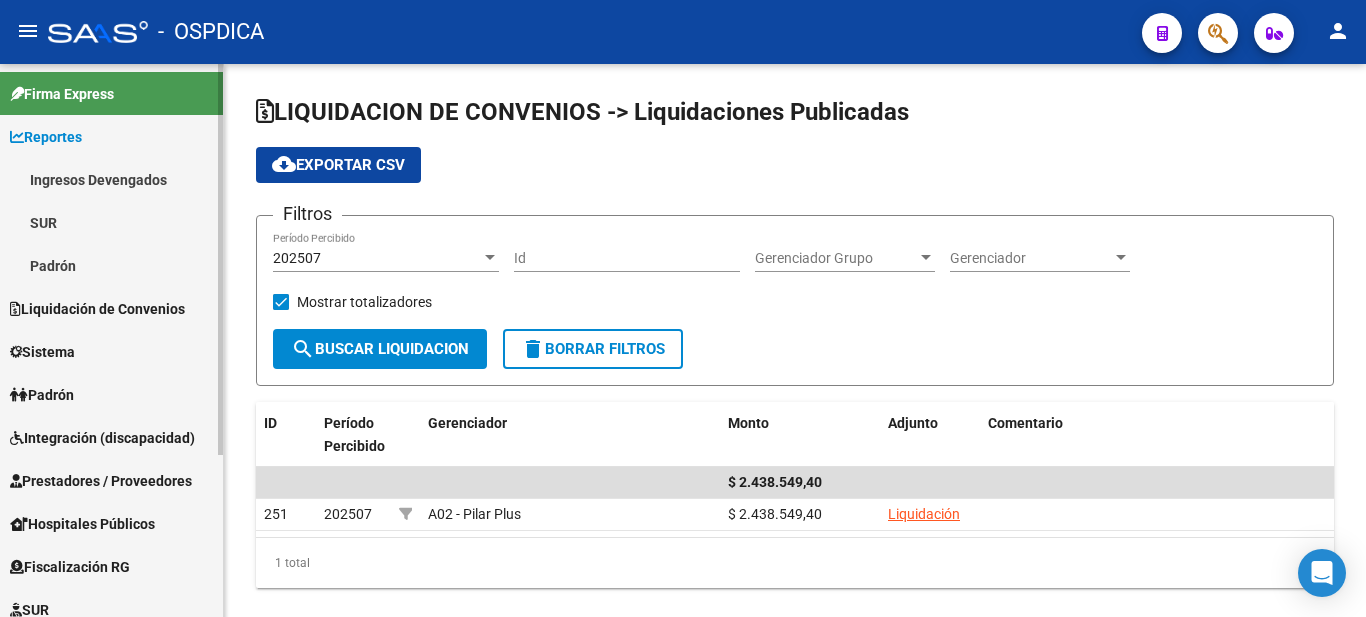 click on "Ingresos Devengados" at bounding box center [111, 179] 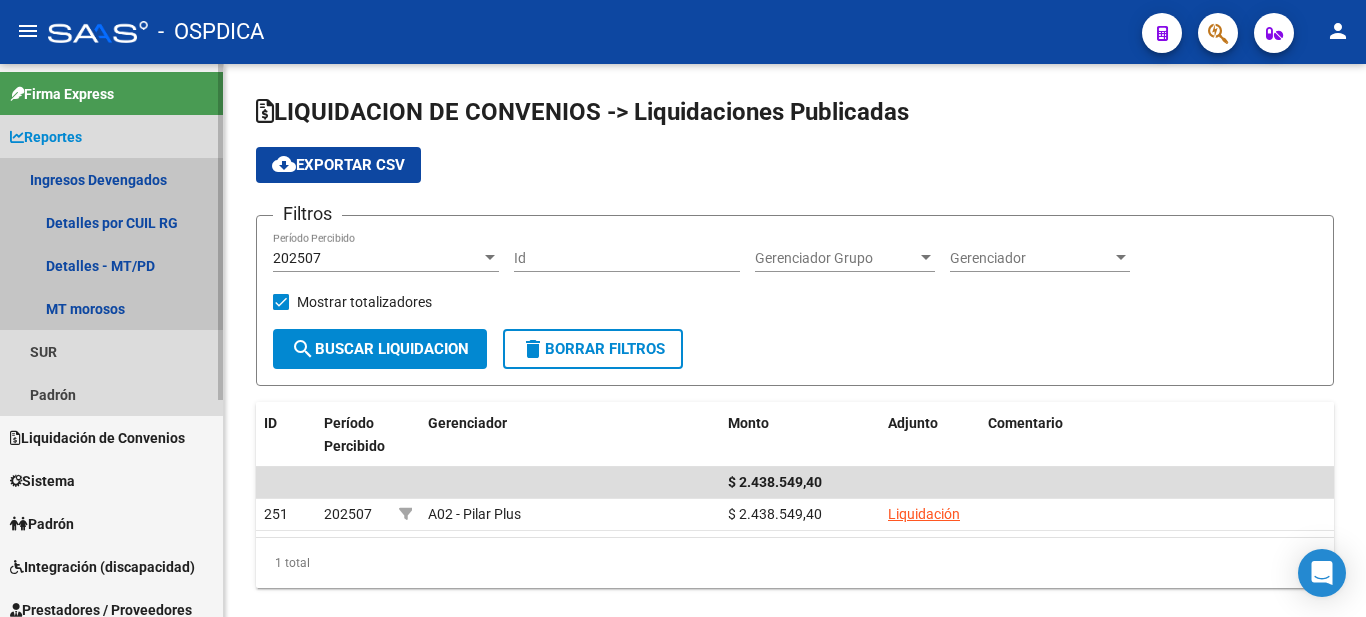 click on "Ingresos Devengados" at bounding box center [111, 179] 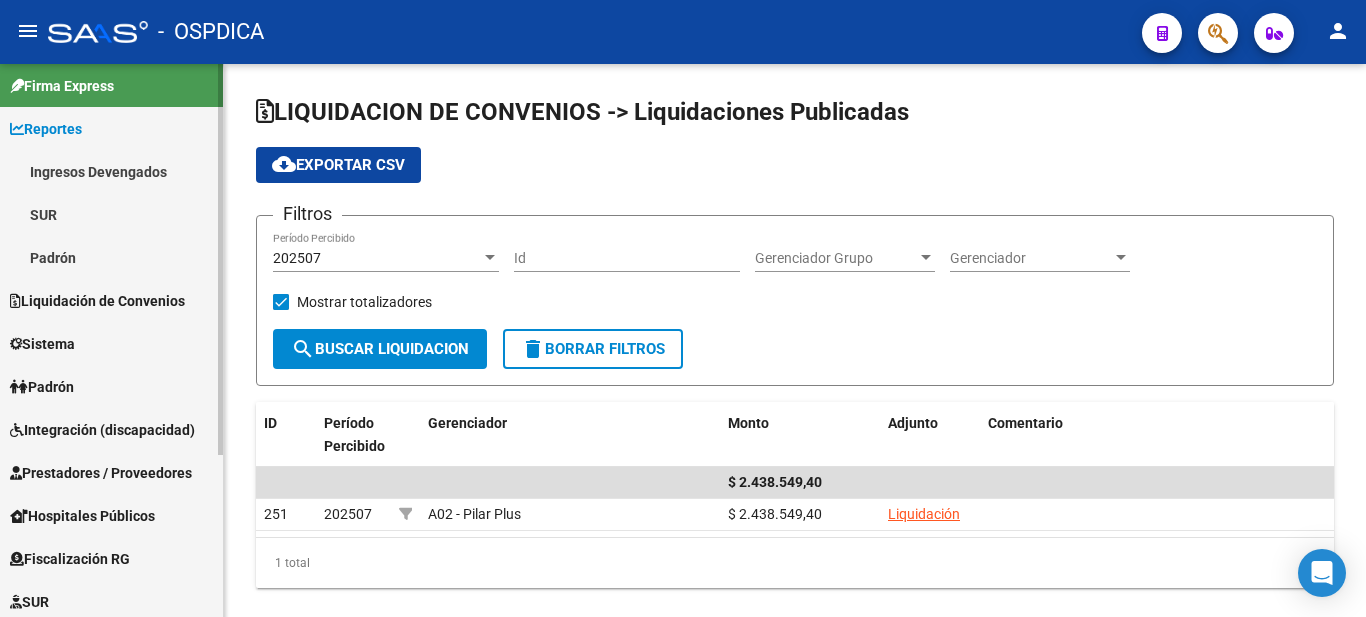 scroll, scrollTop: 0, scrollLeft: 0, axis: both 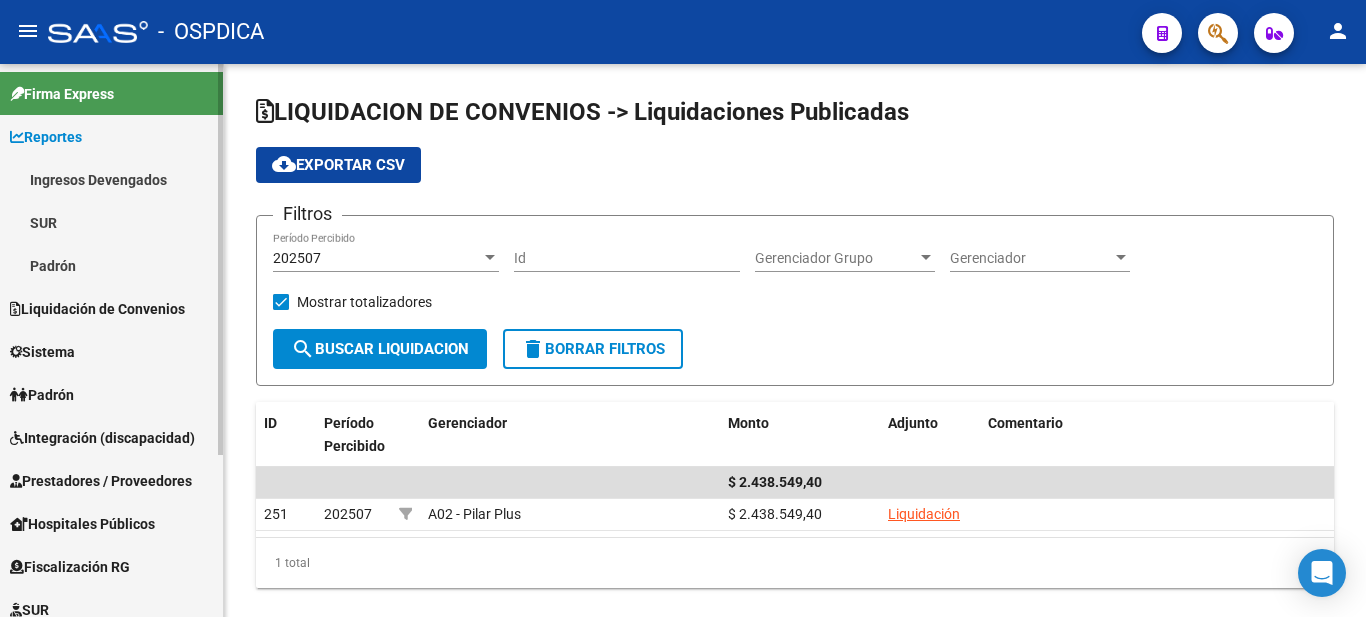 click on "Firma Express     Reportes Ingresos Devengados Detalles por CUIL RG Detalles - MT/PD MT morosos SUR Expedientes Internos Padrón Traspasos x O.S. Traspasos x Provincia Nuevos Aportantes Métricas - Padrón SSS Métricas - Crecimiento Población    Liquidación de Convenios Liquidación Publicada ARCA - Aportes RG / MT / PD SSS - Integración SSS - Sur ANSES - Desempleo Fiscalización Gastos - Items Gastos - Facturas Otros Débitos y Créditos    Sistema Usuarios Todos los Usuarios    Padrón Afiliados Empadronados Movimientos de Afiliados Traspasos Dirección Padrón Ágil Análisis Afiliado Doc. Respaldatoria Último Aporte MT/PD    Integración (discapacidad) Pedido Integración a SSS Legajos    Prestadores / Proveedores Facturas - Listado/Carga Facturas - Documentación Pagos x Transferencia Auditorías - Listado Auditorías - Comentarios Auditorías - Cambios Área Prestadores - Listado Prestadores - Docu.    Hospitales Públicos SSS - Preliquidación SSS - Comprobantes SSS - CPBTs Atenciones" 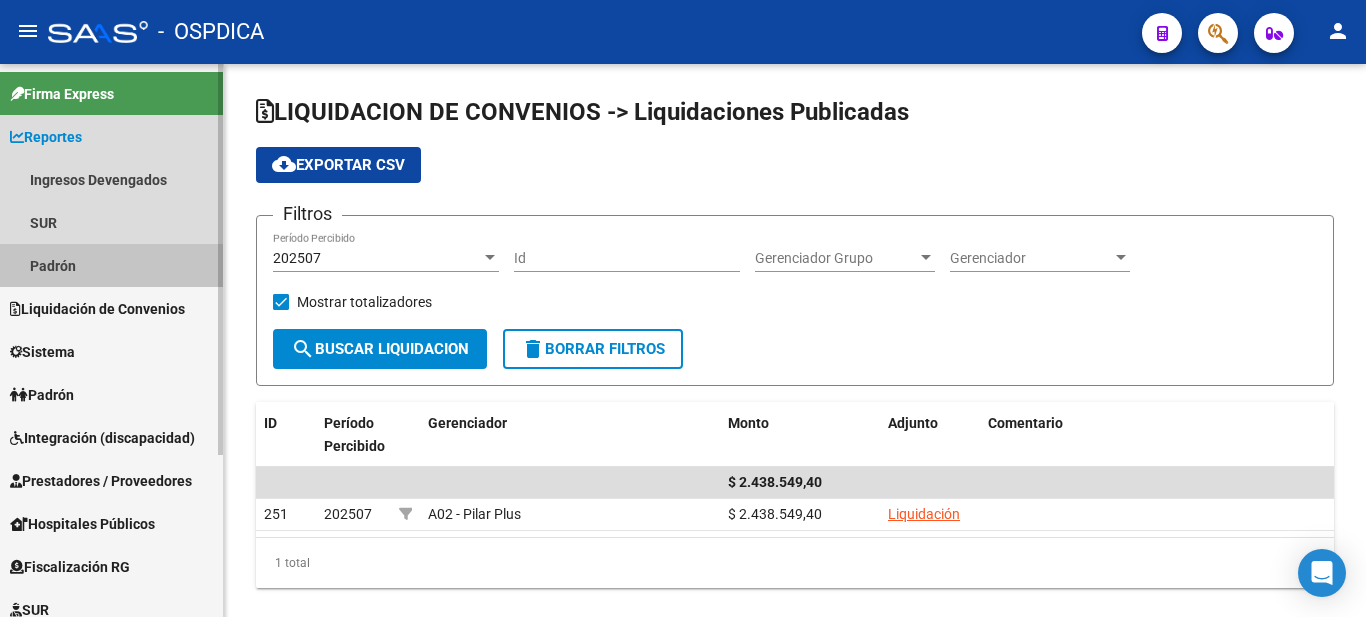 click on "Padrón" at bounding box center (111, 265) 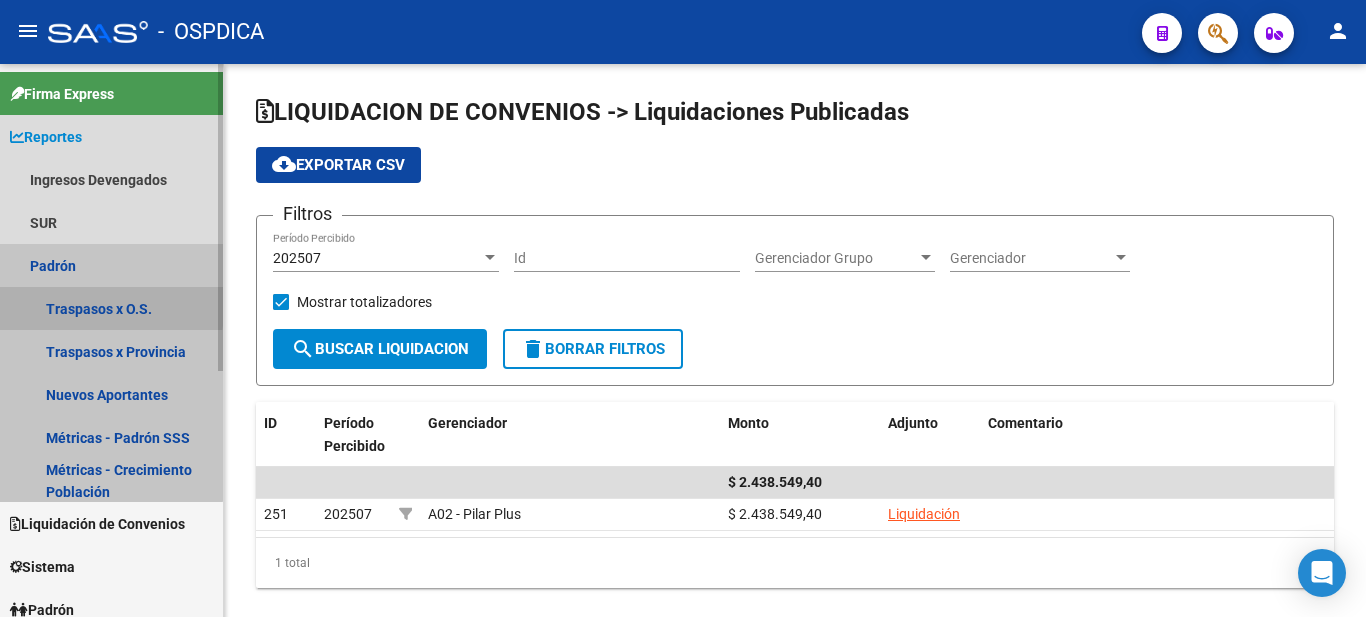 click on "Traspasos x O.S." at bounding box center [111, 308] 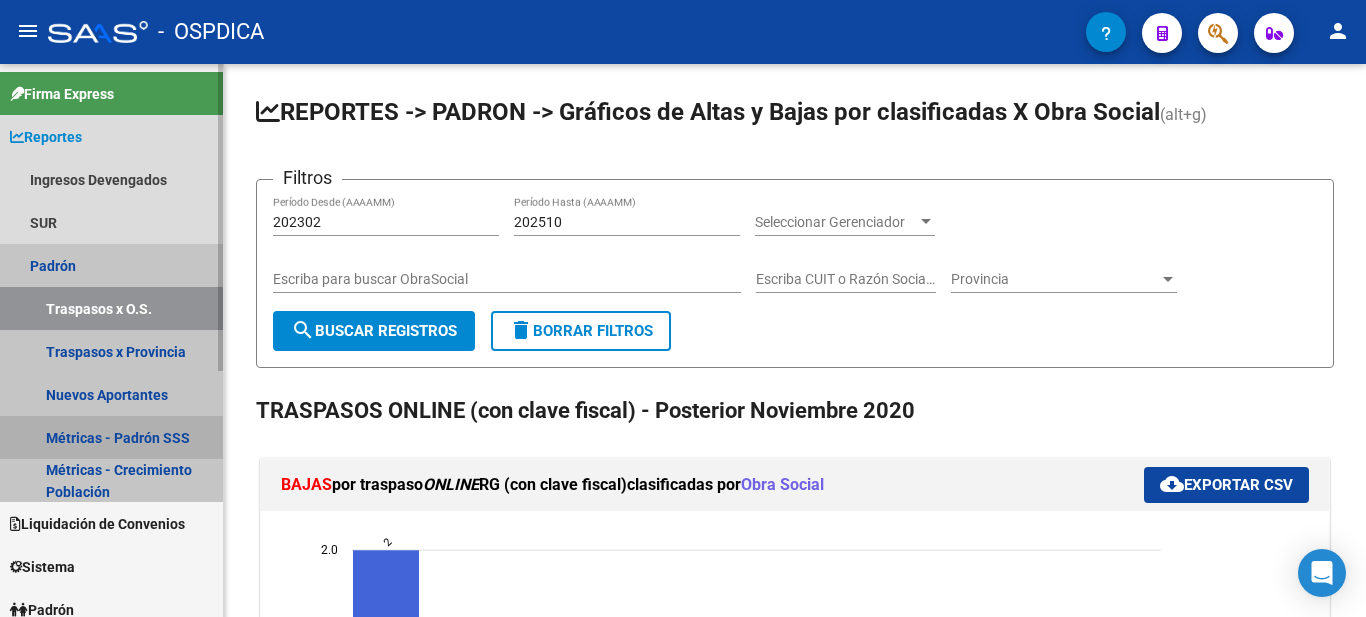 click on "Métricas - Padrón SSS" at bounding box center (111, 437) 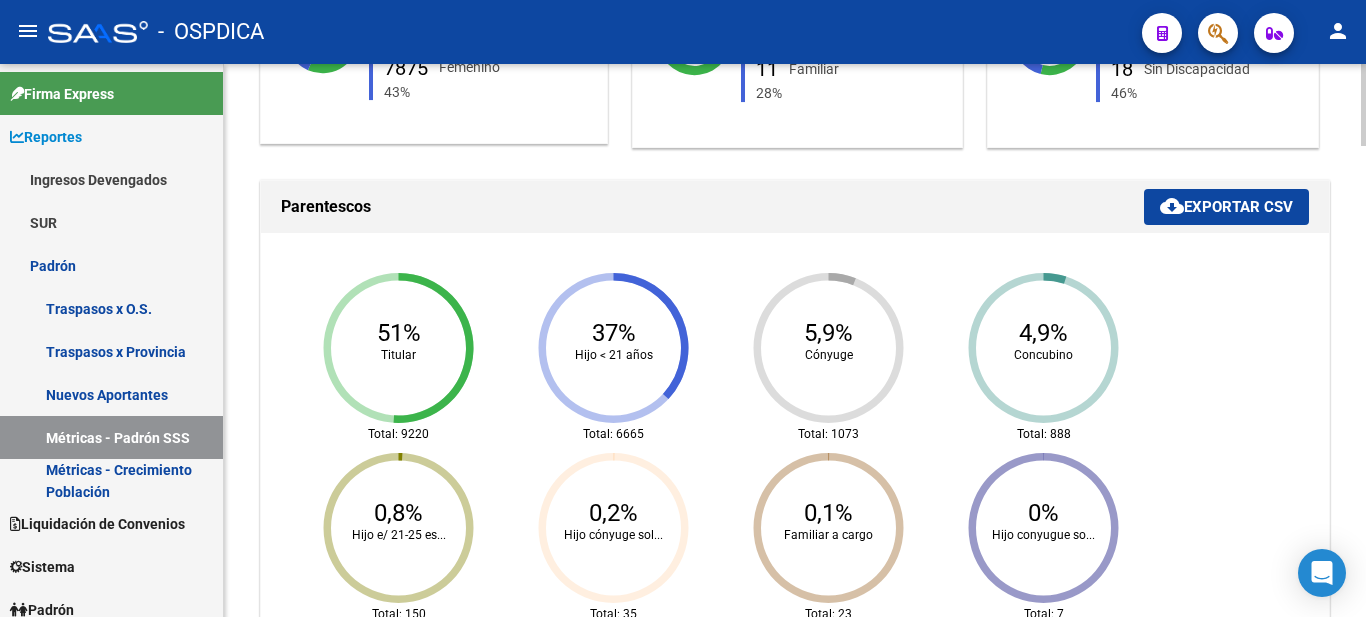 scroll, scrollTop: 625, scrollLeft: 0, axis: vertical 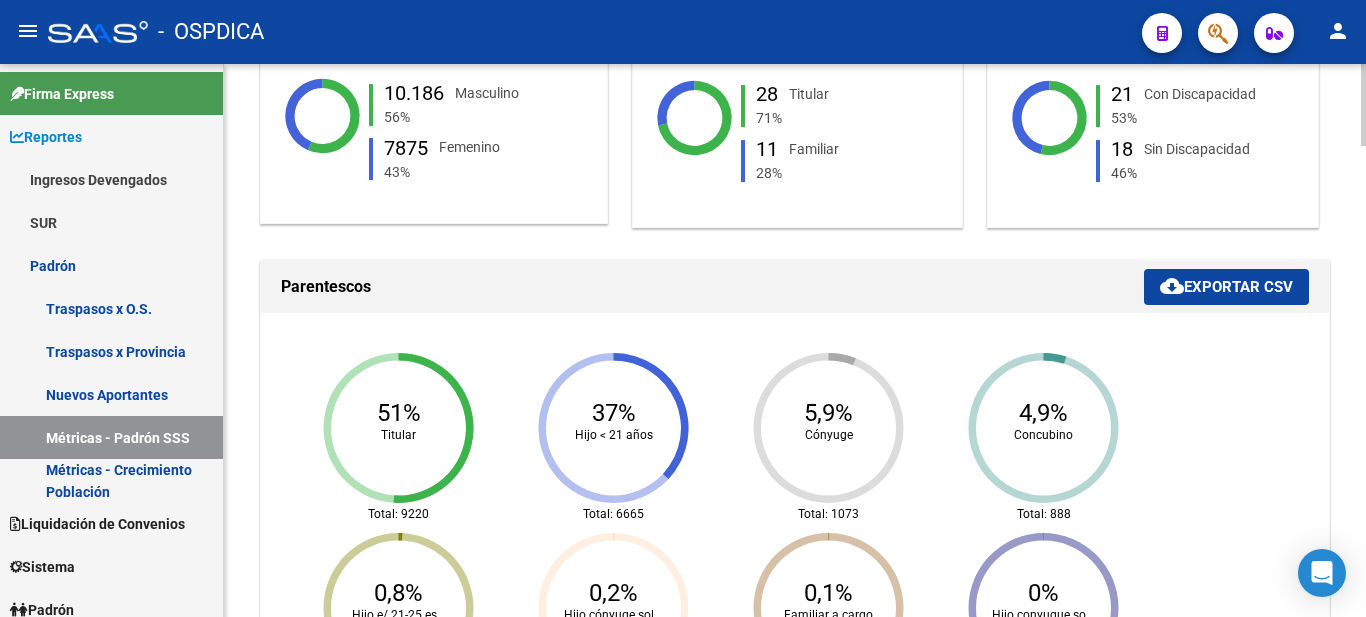 click 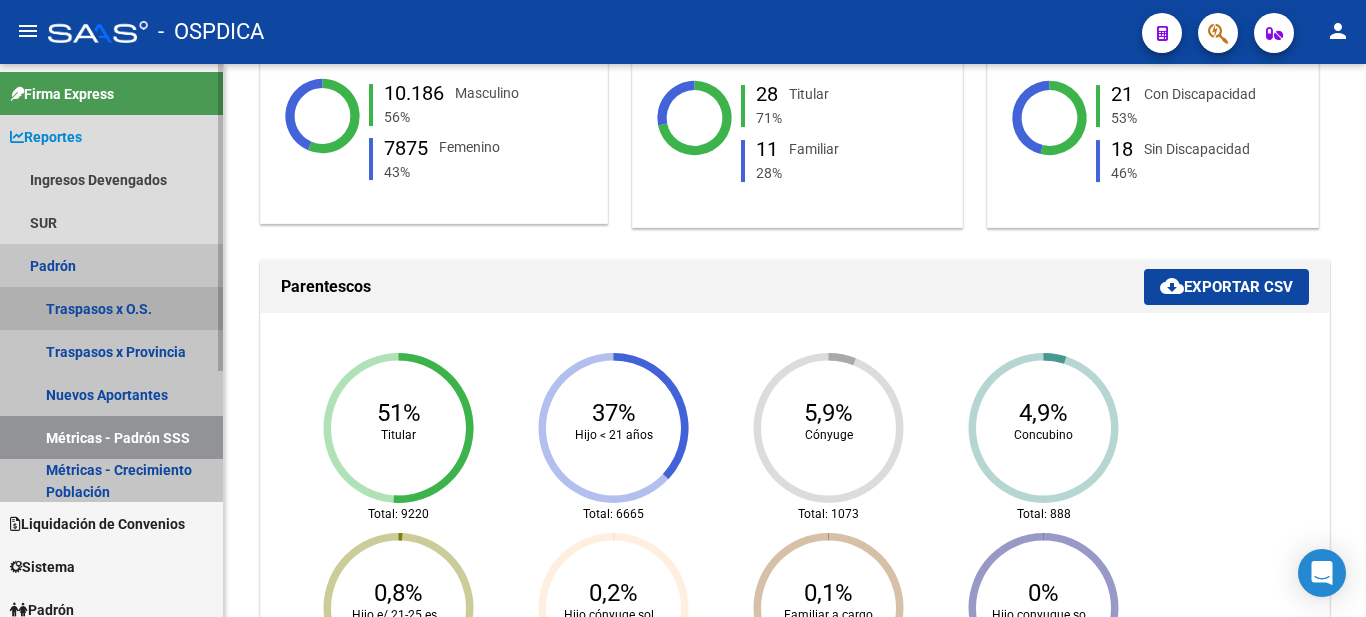 click on "Traspasos x O.S." at bounding box center (111, 308) 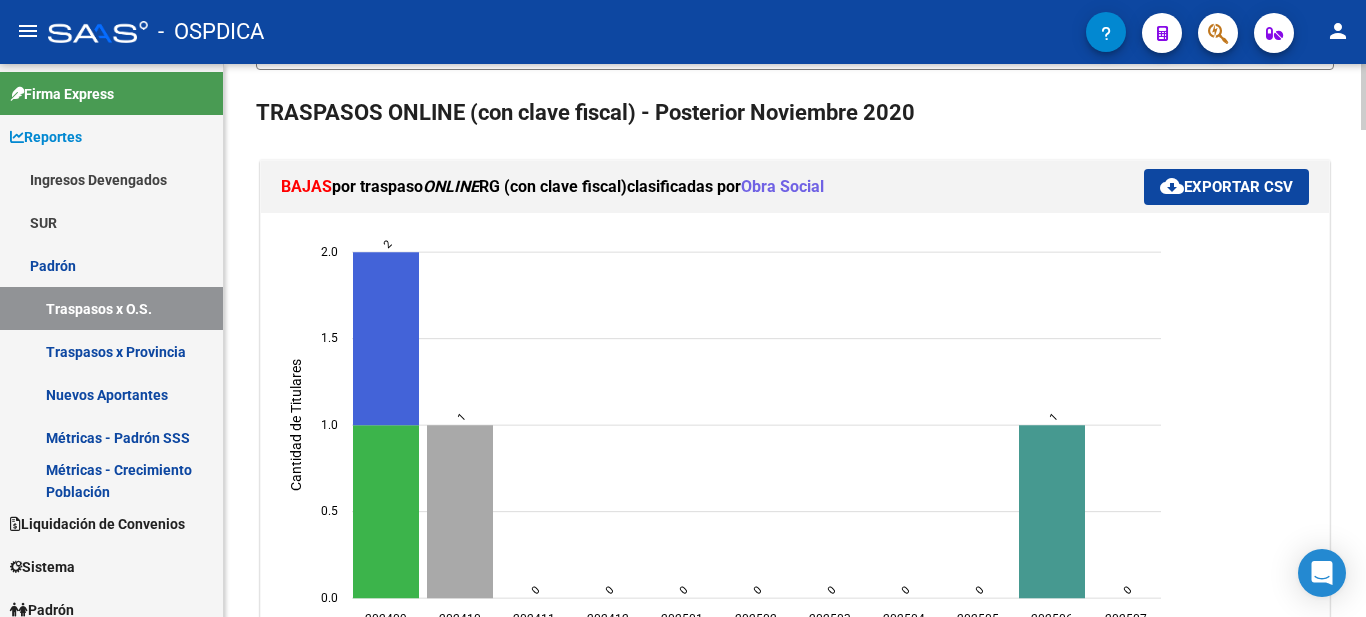 scroll, scrollTop: 407, scrollLeft: 0, axis: vertical 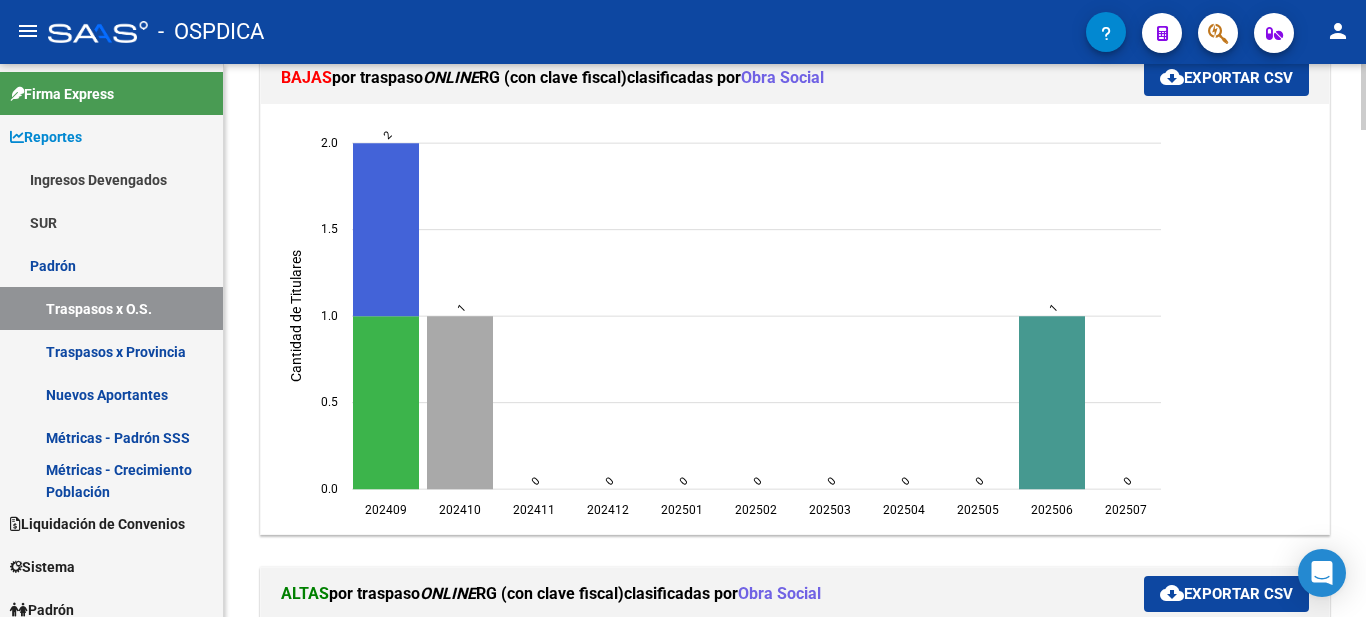 click on "REPORTES -> PADRON -> Gráficos de Altas y Bajas por clasificadas X Obra Social (alt+g) Filtros 202302 Período Desde (AAAAMM) 202510 Período Hasta (AAAAMM) Seleccionar Gerenciador Seleccionar Gerenciador Escriba para buscar ObraSocial Escriba CUIT o Razón Social para buscar Provincia Provincia search  Buscar Registros  delete  Borrar Filtros  TRASPASOS ONLINE (con clave fiscal) - Posterior Noviembre 2020 BAJAS  por traspaso  ONLINE  RG (con clave fiscal)   clasificadas por  Obra Social cloud_download  Exportar CSV  202405  202405  202406  202406  0.0  0.0  0.2  0.2  0.4  0.4  0.6  0.6  0.8  0.8  1.0  1.0   Cantidad de Titulares   2   1   0   0   0   0   0   0   0   1   0  ALTAS  por traspaso  ONLINE  RG (con clave fiscal)   clasificadas por  Obra Social cloud_download  Exportar CSV  202405  202405  202406  202406  0.0  0.0  0.2  0.2  0.4  0.4  0.6  0.6  0.8  0.8  1.0  1.0" 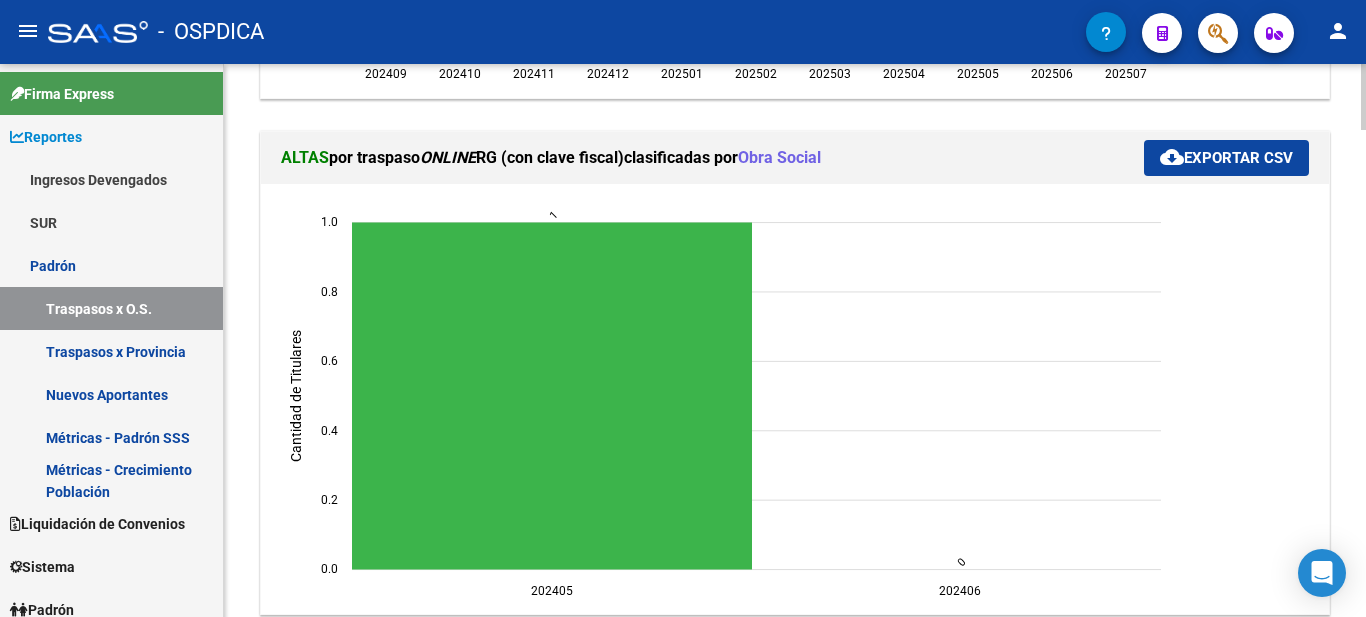 scroll, scrollTop: 877, scrollLeft: 0, axis: vertical 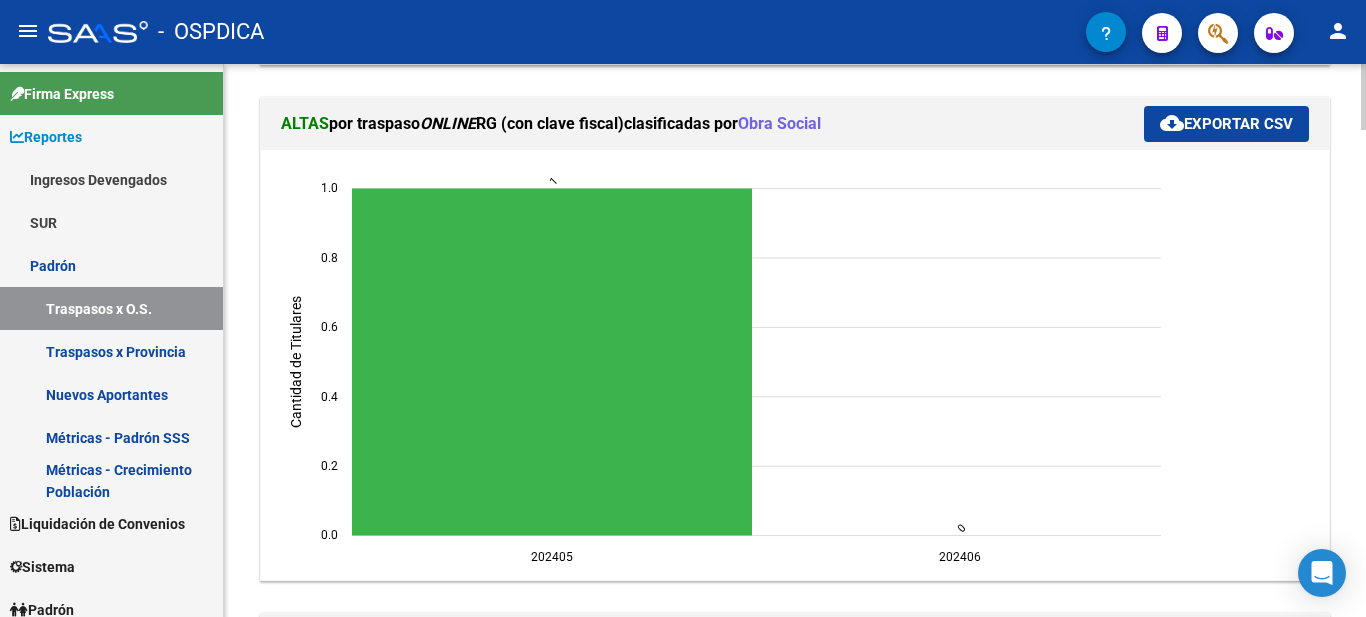 click on "REPORTES -> PADRON -> Gráficos de Altas y Bajas por clasificadas X Obra Social (alt+g) Filtros 202302 Período Desde (AAAAMM) 202510 Período Hasta (AAAAMM) Seleccionar Gerenciador Seleccionar Gerenciador Escriba para buscar ObraSocial Escriba CUIT o Razón Social para buscar Provincia Provincia search  Buscar Registros  delete  Borrar Filtros  TRASPASOS ONLINE (con clave fiscal) - Posterior Noviembre 2020 BAJAS  por traspaso  ONLINE  RG (con clave fiscal)   clasificadas por  Obra Social cloud_download  Exportar CSV  202405  202405  202406  202406  0.0  0.0  0.2  0.2  0.4  0.4  0.6  0.6  0.8  0.8  1.0  1.0   Cantidad de Titulares   2   1   0   0   0   0   0   0   0   1   0  ALTAS  por traspaso  ONLINE  RG (con clave fiscal)   clasificadas por  Obra Social cloud_download  Exportar CSV  202405  202405  202406  202406  0.0  0.0  0.2  0.2  0.4  0.4  0.6  0.6  0.8  0.8  1.0  1.0" 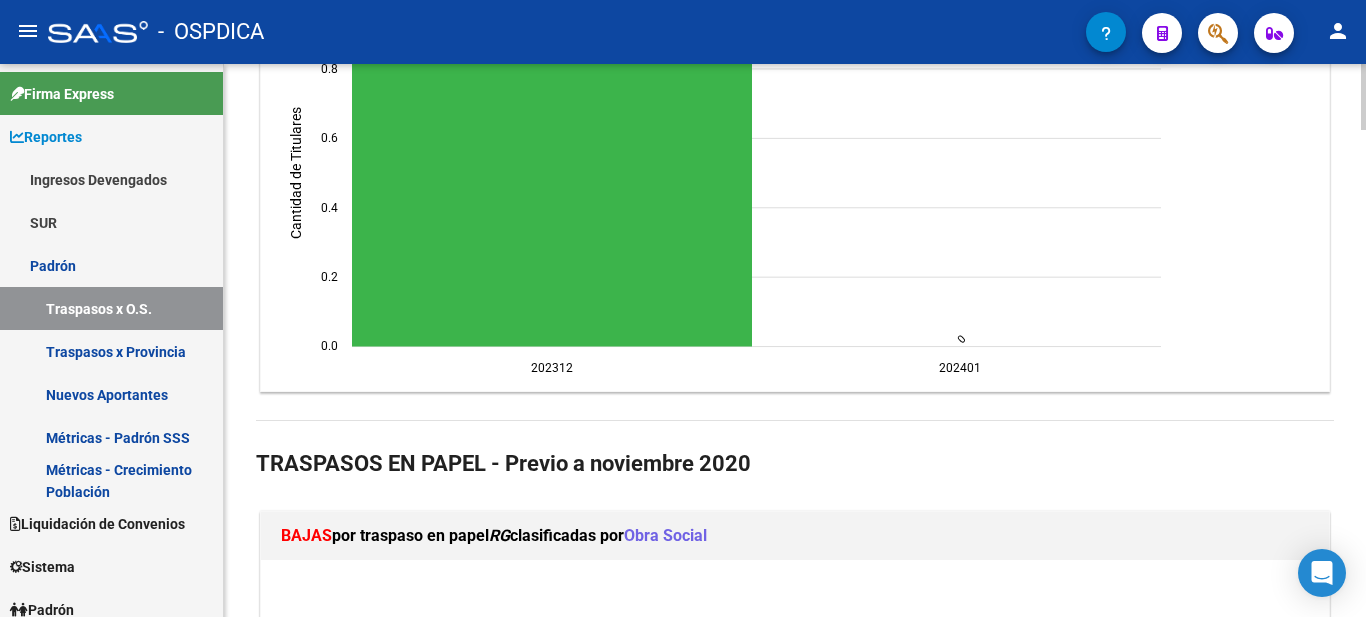 scroll, scrollTop: 2111, scrollLeft: 0, axis: vertical 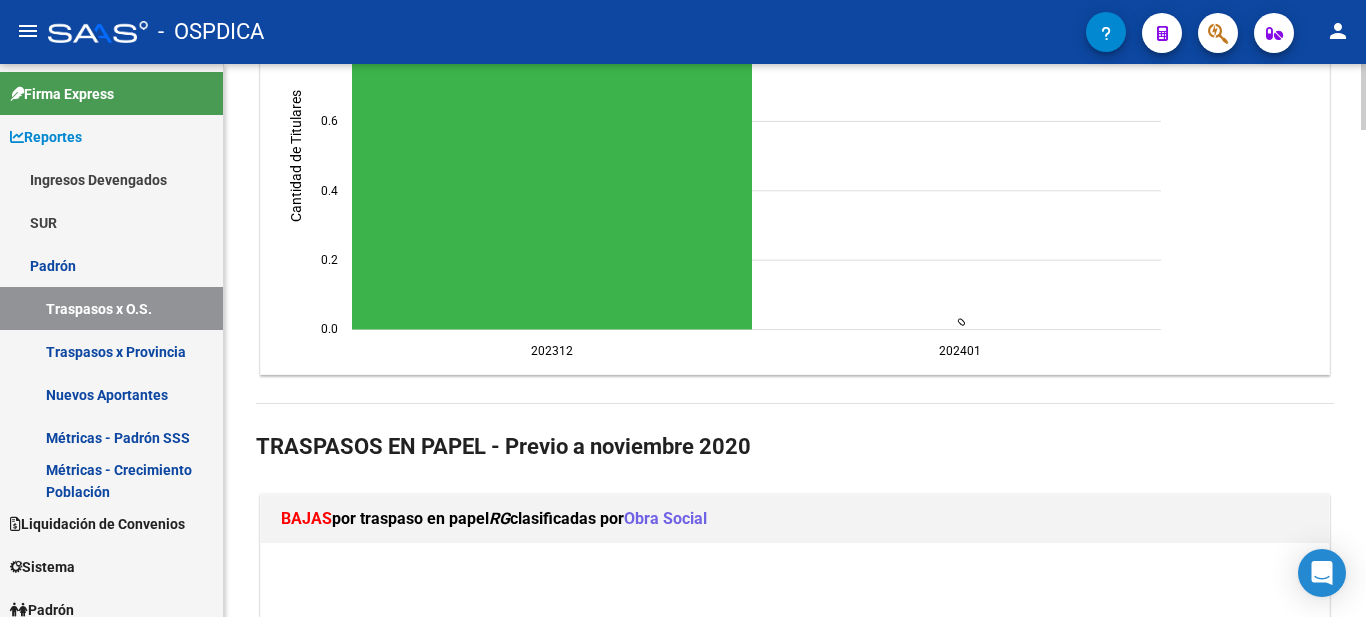 click on "REPORTES -> PADRON -> Gráficos de Altas y Bajas por clasificadas X Obra Social (alt+g) Filtros 202302 Período Desde (AAAAMM) 202510 Período Hasta (AAAAMM) Seleccionar Gerenciador Seleccionar Gerenciador Escriba para buscar ObraSocial Escriba CUIT o Razón Social para buscar Provincia Provincia search  Buscar Registros  delete  Borrar Filtros  TRASPASOS ONLINE (con clave fiscal) - Posterior Noviembre 2020 BAJAS  por traspaso  ONLINE  RG (con clave fiscal)   clasificadas por  Obra Social cloud_download  Exportar CSV  202405  202405  202406  202406  0.0  0.0  0.2  0.2  0.4  0.4  0.6  0.6  0.8  0.8  1.0  1.0   Cantidad de Titulares   2   1   0   0   0   0   0   0   0   1   0  ALTAS  por traspaso  ONLINE  RG (con clave fiscal)   clasificadas por  Obra Social cloud_download  Exportar CSV  202405  202405  202406  202406  0.0  0.0  0.2  0.2  0.4  0.4  0.6  0.6  0.8  0.8  1.0  1.0" 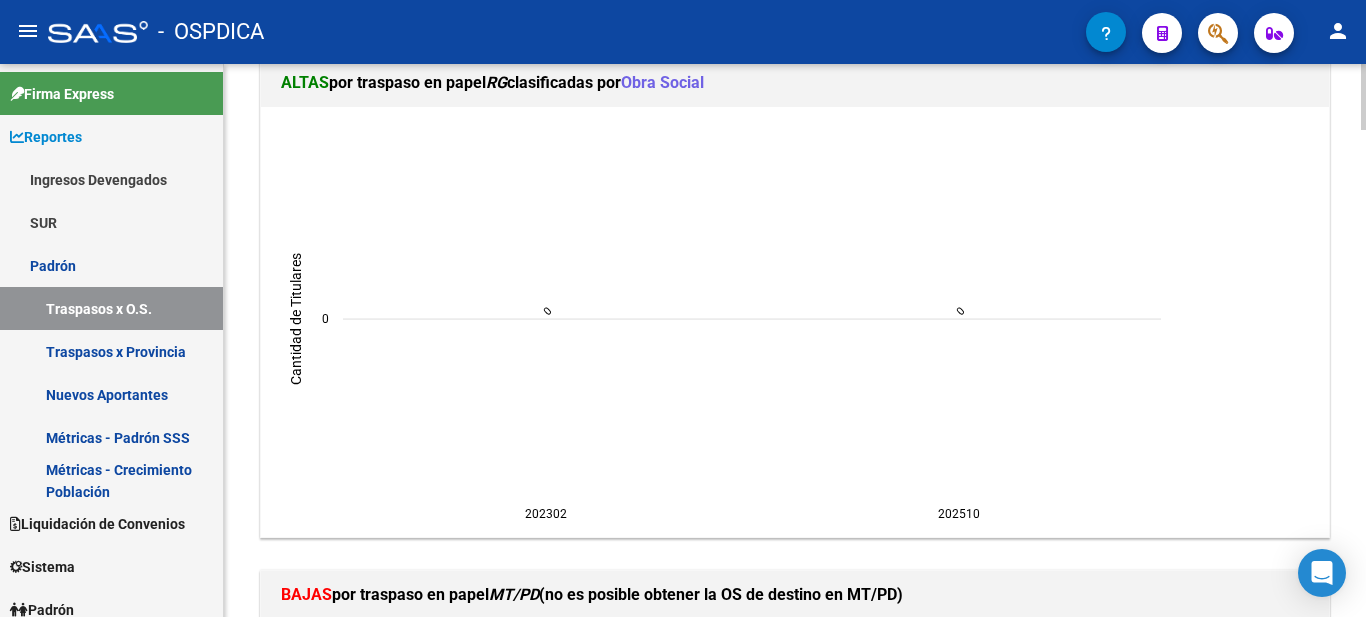 click 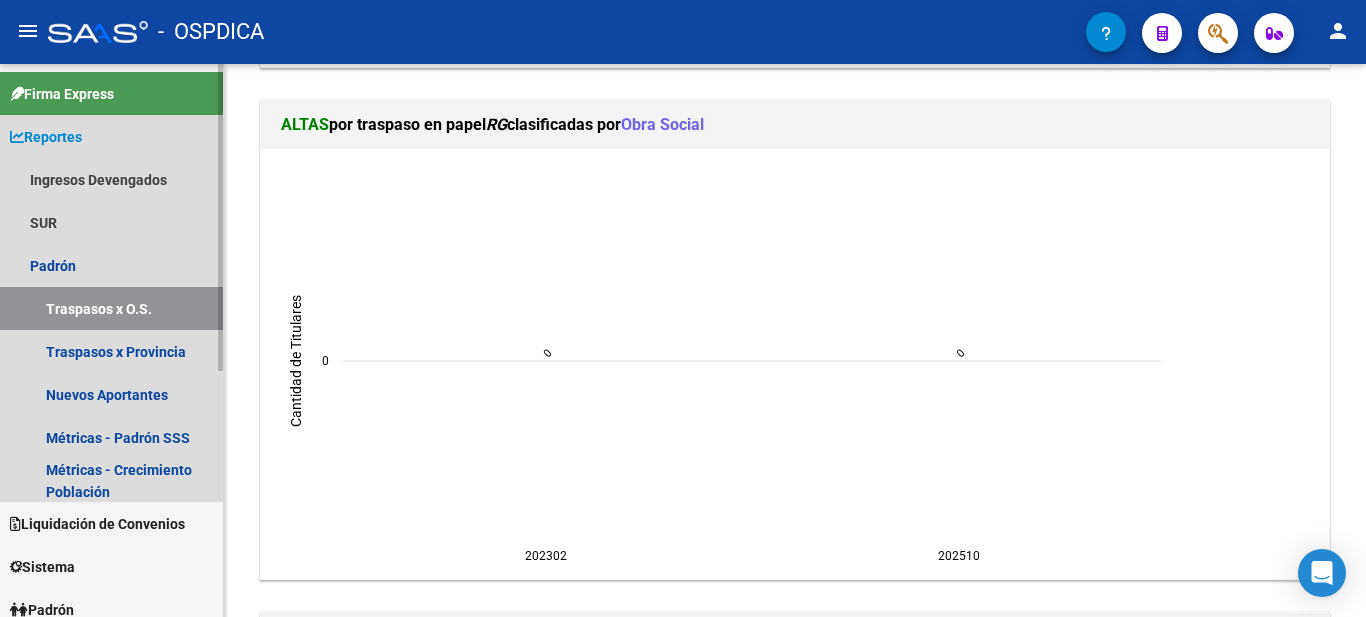 click on "Reportes" at bounding box center (46, 137) 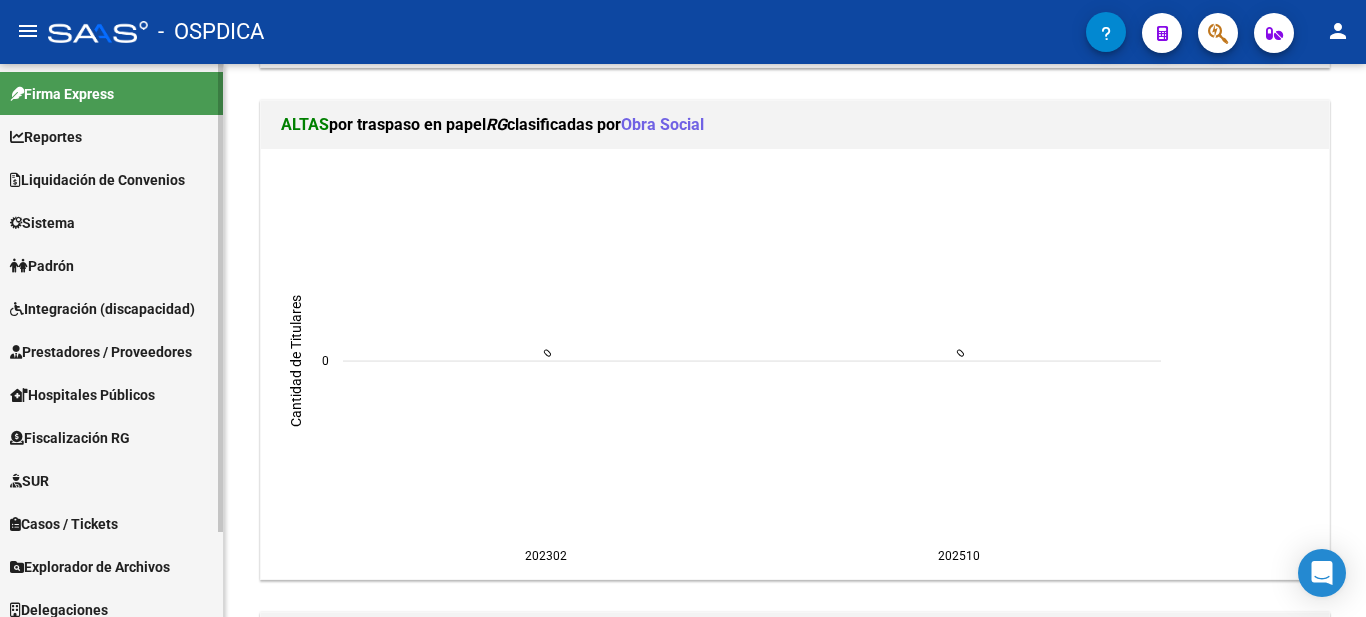 click on "Reportes" at bounding box center (46, 137) 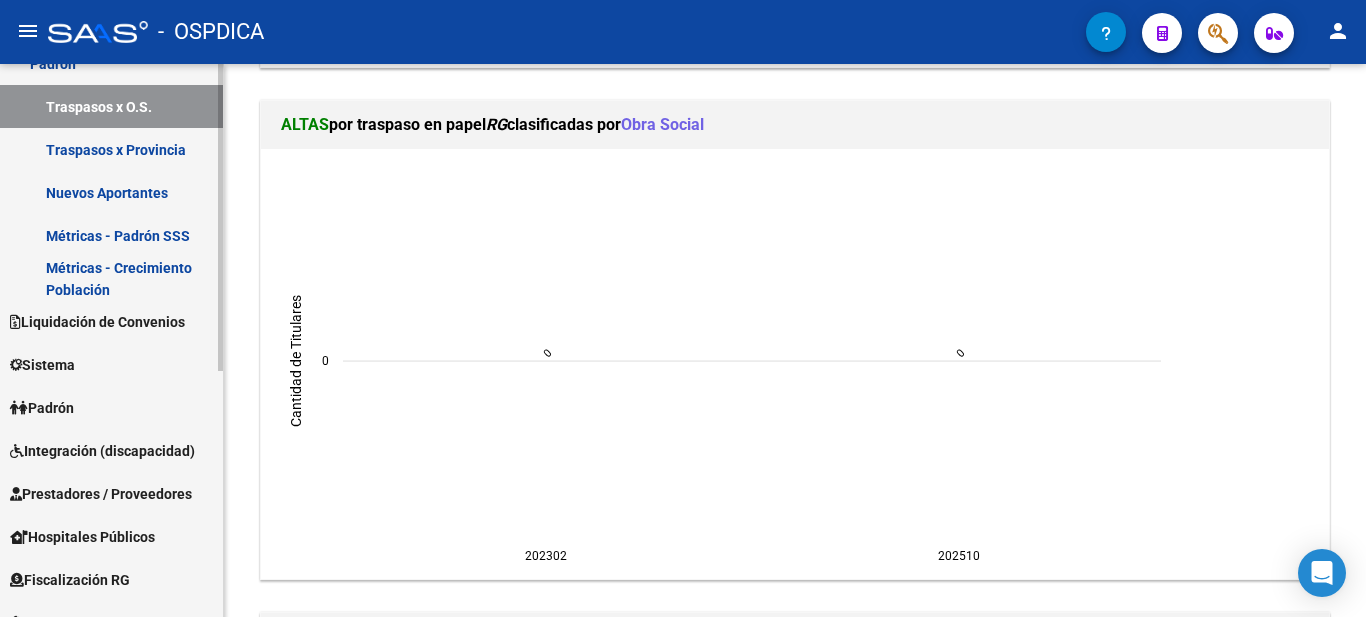 click on "Firma Express     Reportes Ingresos Devengados Detalles por CUIL RG Detalles - MT/PD MT morosos SUR Expedientes Internos Padrón Traspasos x O.S. Traspasos x Provincia Nuevos Aportantes Métricas - Padrón SSS Métricas - Crecimiento Población    Liquidación de Convenios Liquidación Publicada ARCA - Aportes RG / MT / PD SSS - Integración SSS - Sur ANSES - Desempleo Fiscalización Gastos - Items Gastos - Facturas Otros Débitos y Créditos    Sistema Usuarios Todos los Usuarios    Padrón Afiliados Empadronados Movimientos de Afiliados Traspasos Dirección Padrón Ágil Análisis Afiliado Doc. Respaldatoria Último Aporte MT/PD    Integración (discapacidad) Pedido Integración a SSS Legajos    Prestadores / Proveedores Facturas - Listado/Carga Facturas - Documentación Pagos x Transferencia Auditorías - Listado Auditorías - Comentarios Auditorías - Cambios Área Prestadores - Listado Prestadores - Docu.    Hospitales Públicos SSS - Preliquidación SSS - Comprobantes SSS - CPBTs Atenciones 0" 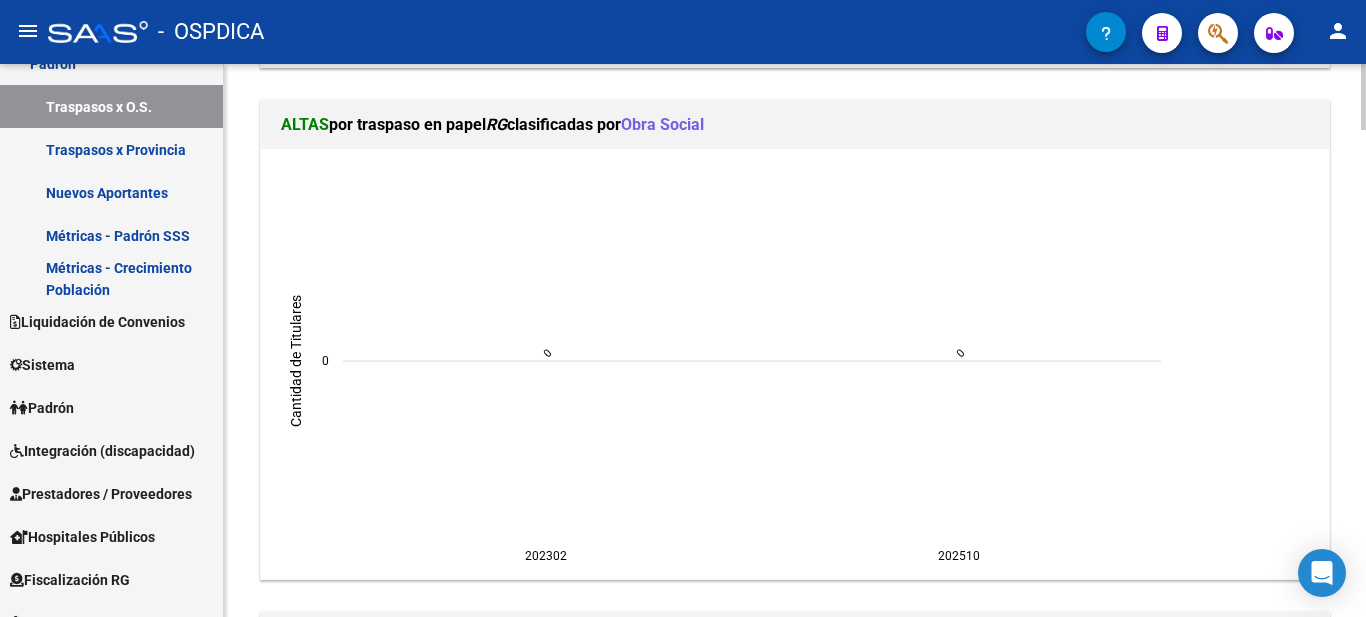 scroll, scrollTop: 209, scrollLeft: 0, axis: vertical 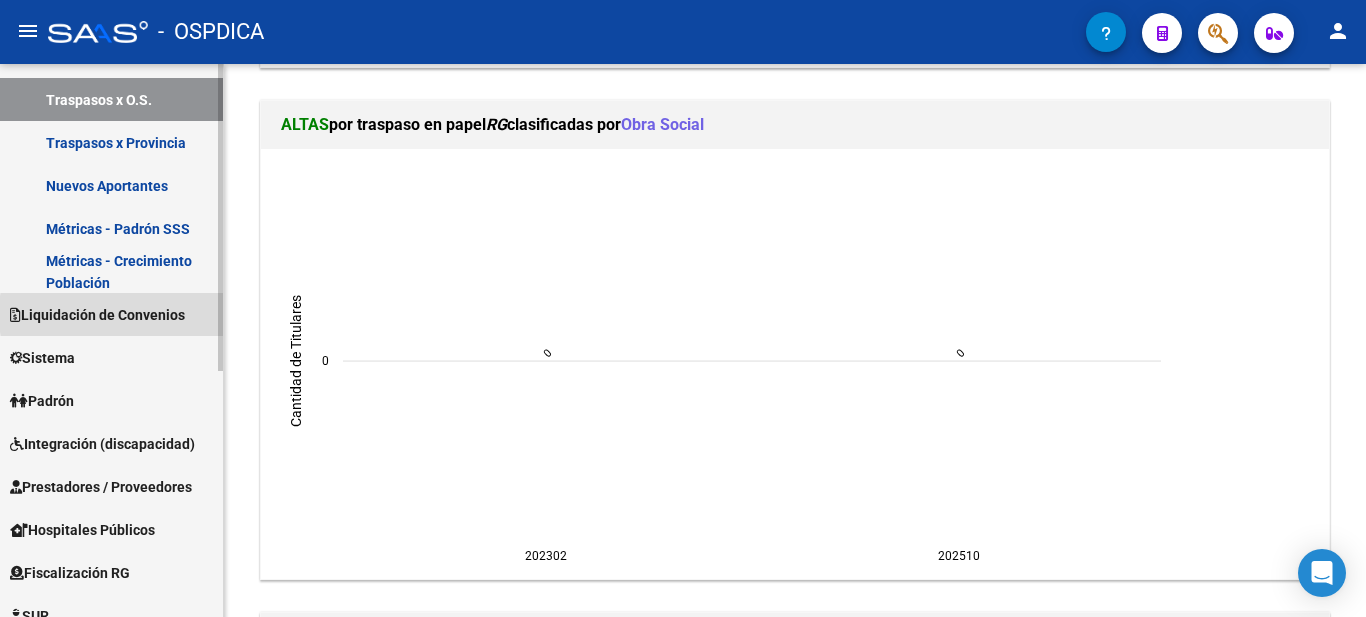 click on "Liquidación de Convenios" at bounding box center [97, 315] 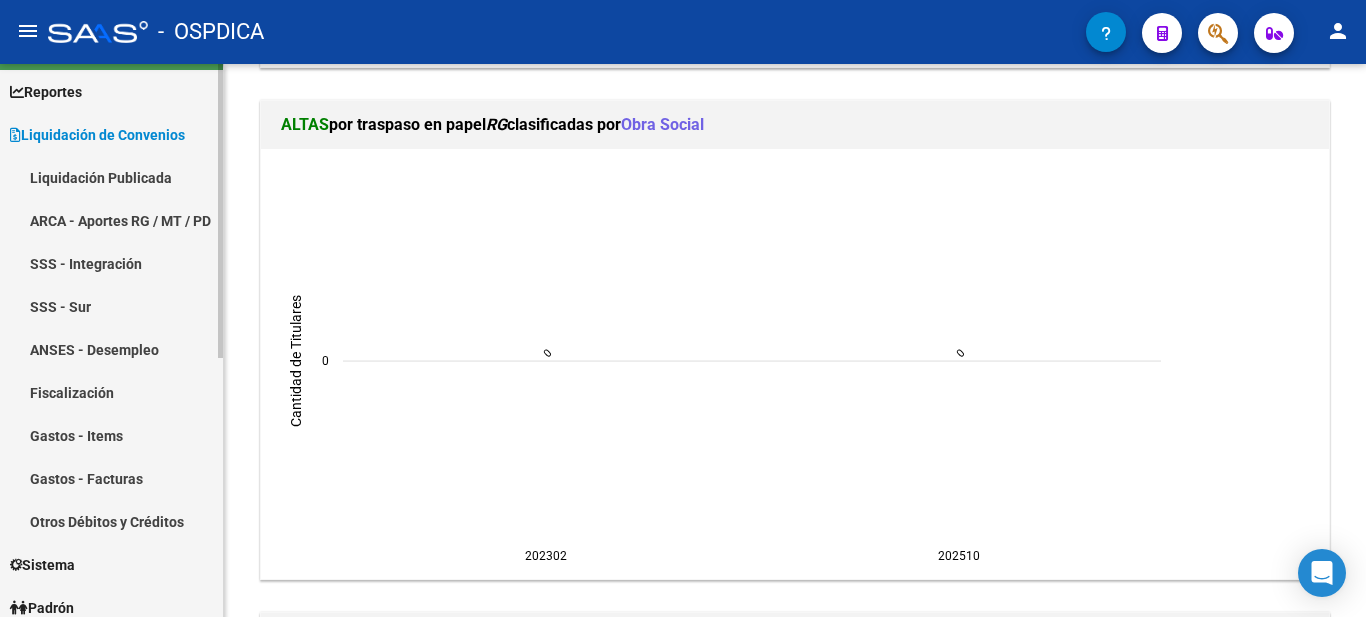 scroll, scrollTop: 42, scrollLeft: 0, axis: vertical 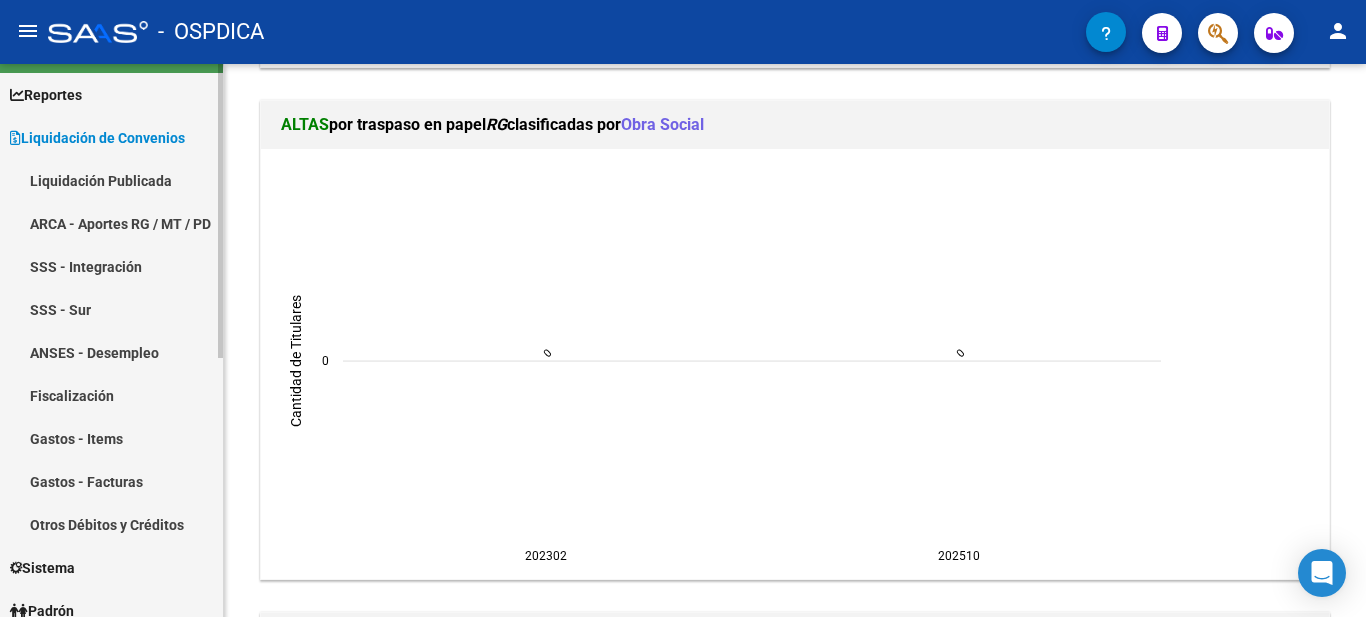 click on "Firma Express     Reportes Ingresos Devengados Detalles por CUIL RG Detalles - MT/PD MT morosos SUR Expedientes Internos Padrón Traspasos x O.S. Traspasos x Provincia Nuevos Aportantes Métricas - Padrón SSS Métricas - Crecimiento Población    Liquidación de Convenios Liquidación Publicada ARCA - Aportes RG / MT / PD SSS - Integración SSS - Sur ANSES - Desempleo Fiscalización Gastos - Items Gastos - Facturas Otros Débitos y Créditos    Sistema Usuarios Todos los Usuarios    Padrón Afiliados Empadronados Movimientos de Afiliados Traspasos Dirección Padrón Ágil Análisis Afiliado Doc. Respaldatoria Último Aporte MT/PD    Integración (discapacidad) Pedido Integración a SSS Legajos    Prestadores / Proveedores Facturas - Listado/Carga Facturas - Documentación Pagos x Transferencia Auditorías - Listado Auditorías - Comentarios Auditorías - Cambios Área Prestadores - Listado Prestadores - Docu.    Hospitales Públicos SSS - Preliquidación SSS - Comprobantes SSS - CPBTs Atenciones 0" 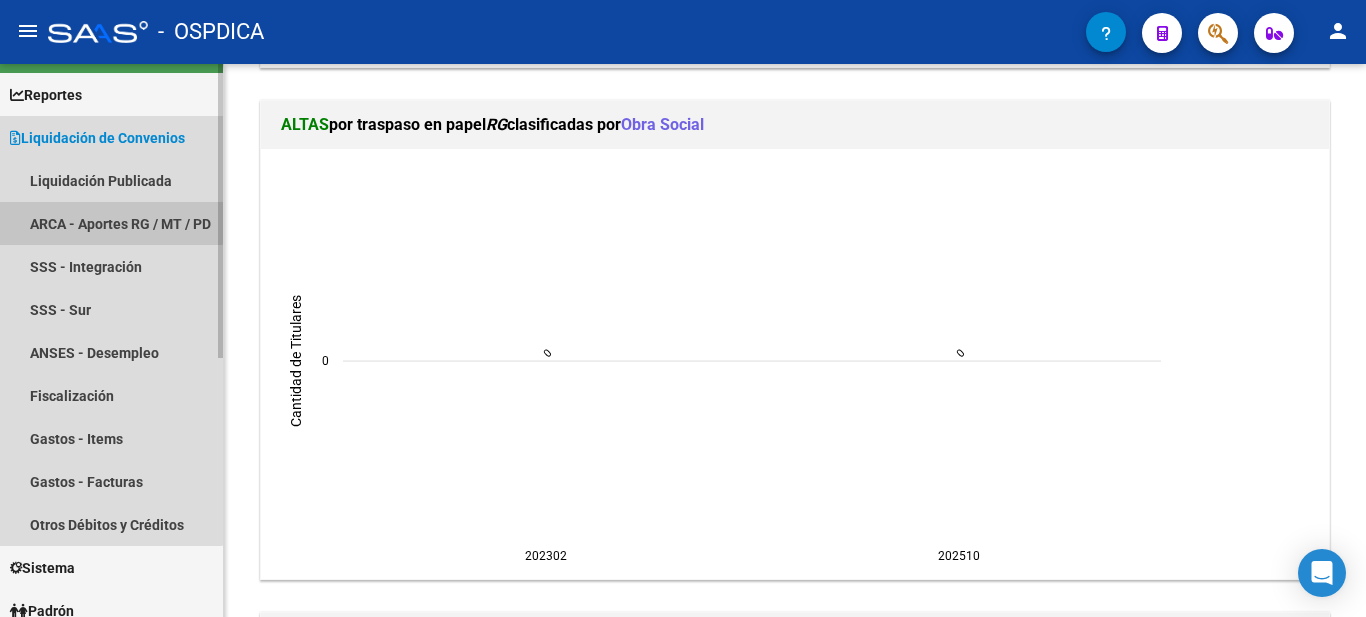 click on "ARCA - Aportes RG / MT / PD" at bounding box center (111, 223) 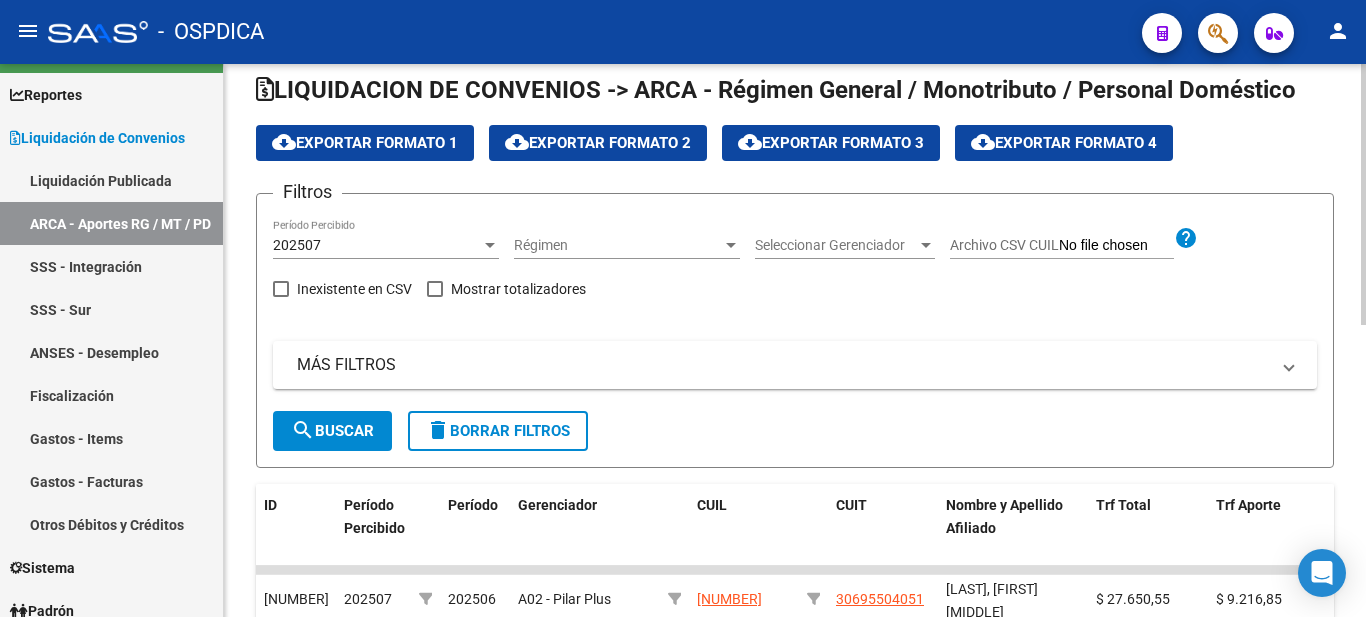 scroll, scrollTop: 18, scrollLeft: 0, axis: vertical 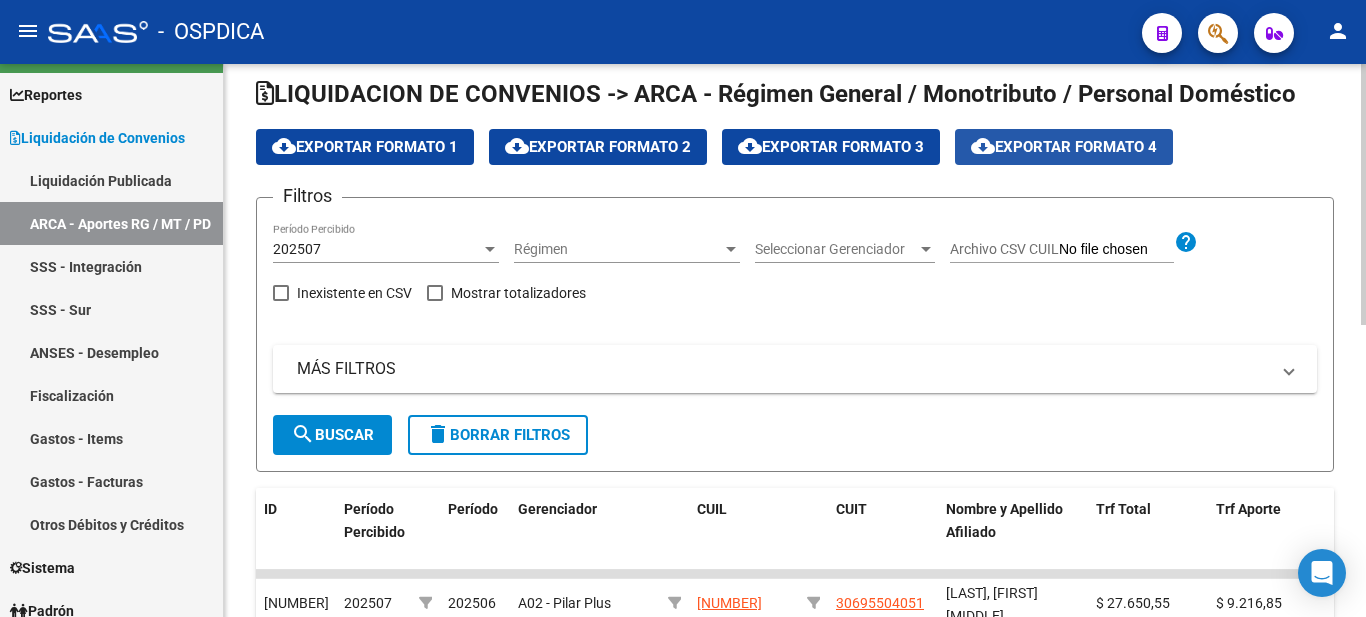 click on "cloud_download  Exportar Formato 4" 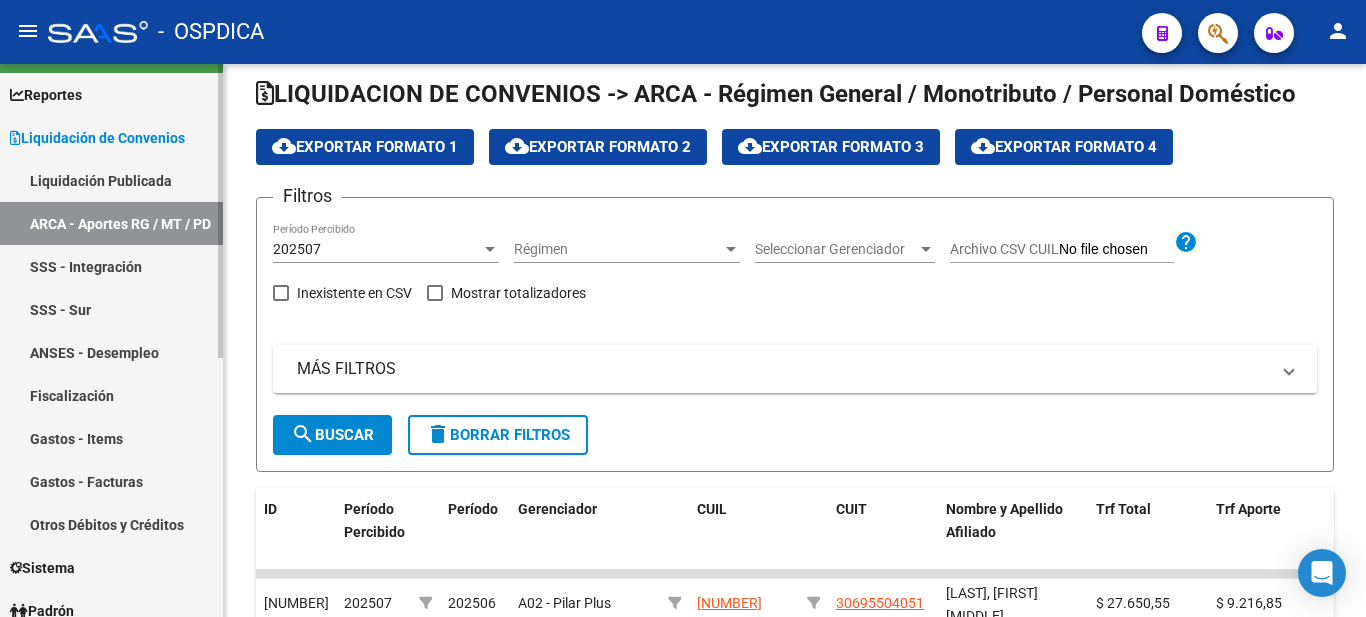 scroll, scrollTop: 0, scrollLeft: 0, axis: both 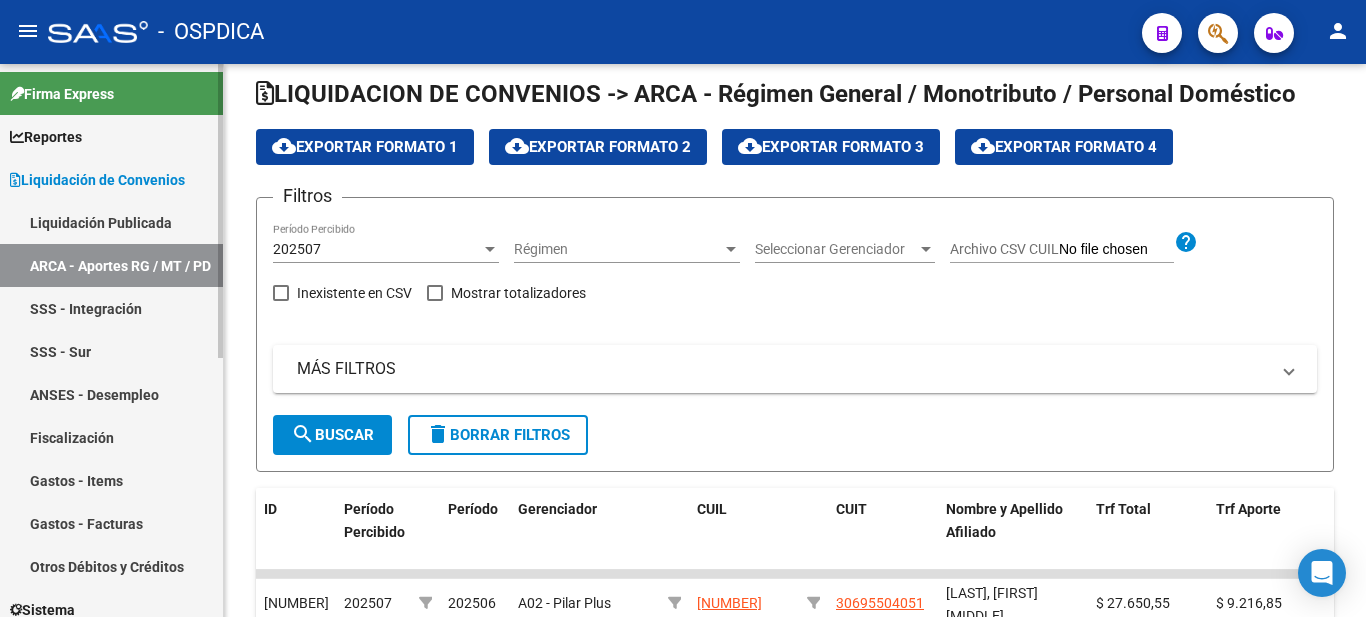 click on "Firma Express     Reportes Ingresos Devengados Detalles por CUIL RG Detalles - MT/PD MT morosos SUR Expedientes Internos Padrón Traspasos x O.S. Traspasos x Provincia Nuevos Aportantes Métricas - Padrón SSS Métricas - Crecimiento Población    Liquidación de Convenios Liquidación Publicada ARCA - Aportes RG / MT / PD SSS - Integración SSS - Sur ANSES - Desempleo Fiscalización Gastos - Items Gastos - Facturas Otros Débitos y Créditos    Sistema Usuarios Todos los Usuarios    Padrón Afiliados Empadronados Movimientos de Afiliados Traspasos Dirección Padrón Ágil Análisis Afiliado Doc. Respaldatoria Último Aporte MT/PD    Integración (discapacidad) Pedido Integración a SSS Legajos    Prestadores / Proveedores Facturas - Listado/Carga Facturas - Documentación Pagos x Transferencia Auditorías - Listado Auditorías - Comentarios Auditorías - Cambios Área Prestadores - Listado Prestadores - Docu.    Hospitales Públicos SSS - Preliquidación SSS - Comprobantes SSS - CPBTs Atenciones 2" 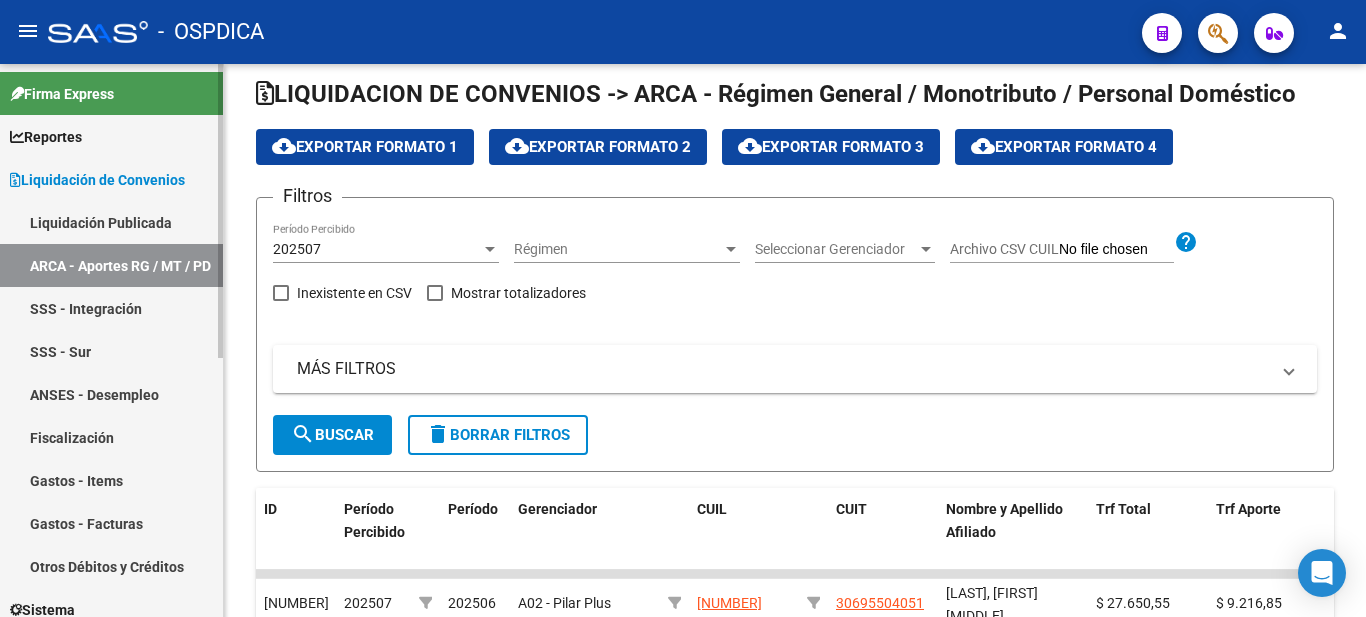 click on "Reportes" at bounding box center [46, 137] 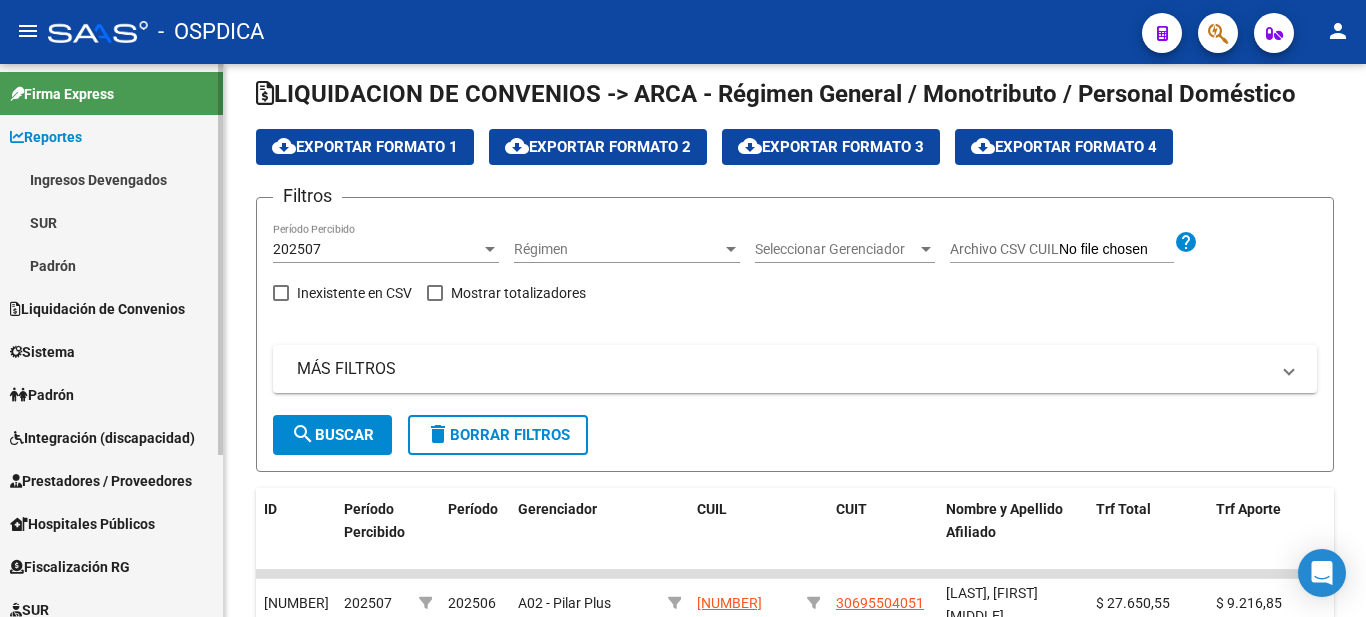 click on "Padrón" at bounding box center (111, 265) 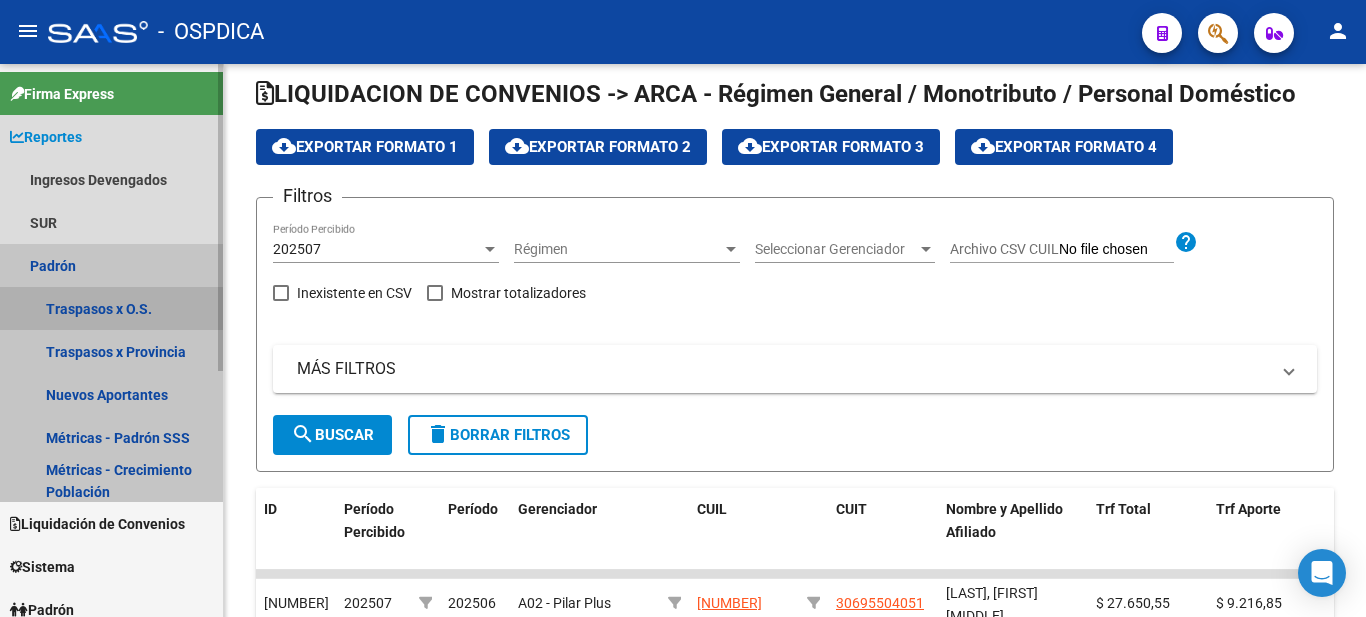 click on "Traspasos x O.S." at bounding box center [111, 308] 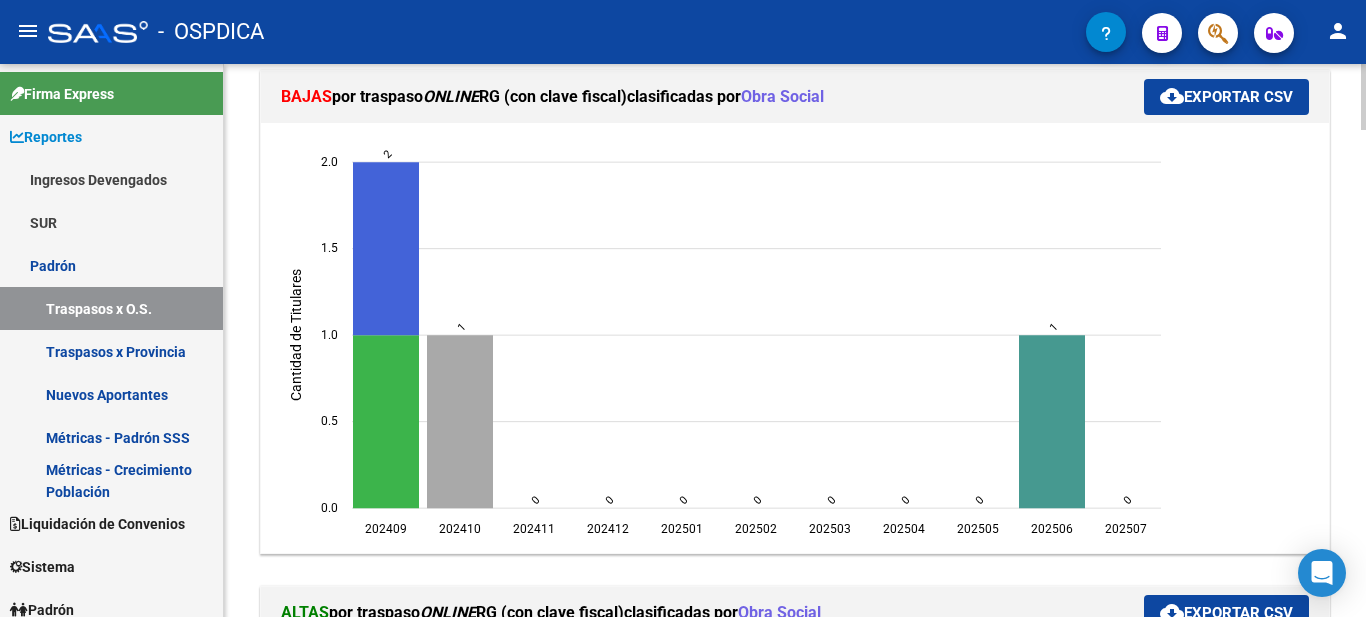 scroll, scrollTop: 338, scrollLeft: 0, axis: vertical 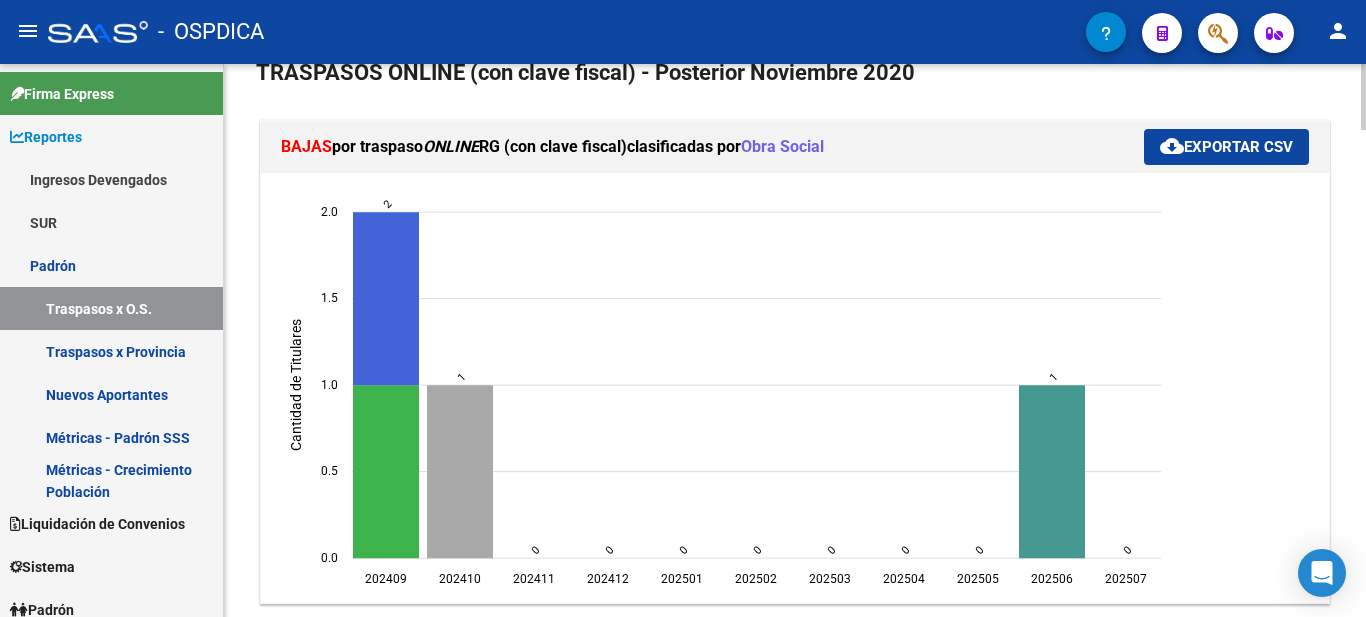 click 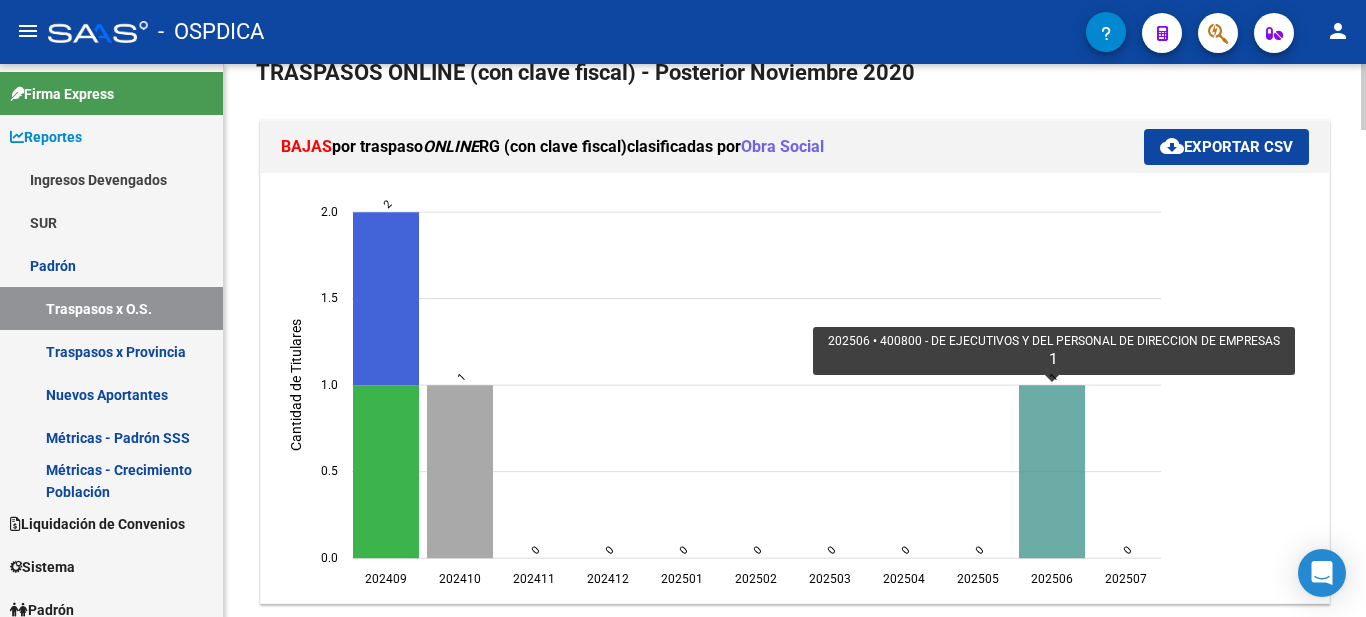 click 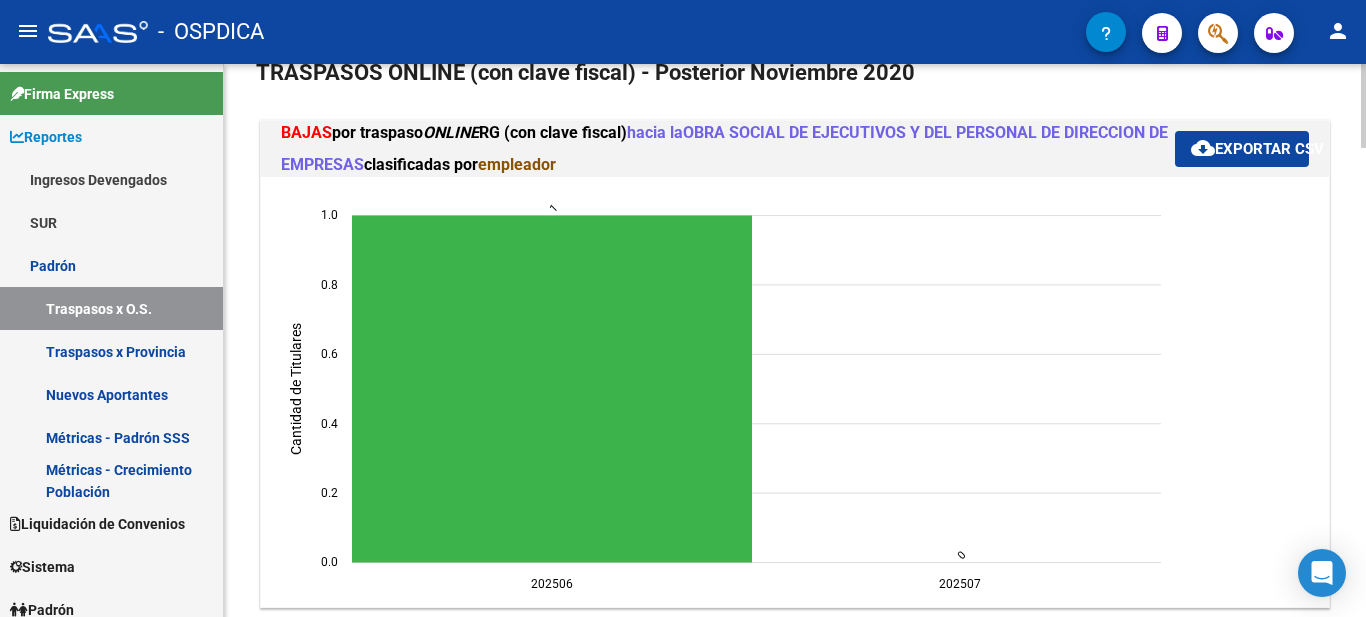 scroll, scrollTop: 0, scrollLeft: 0, axis: both 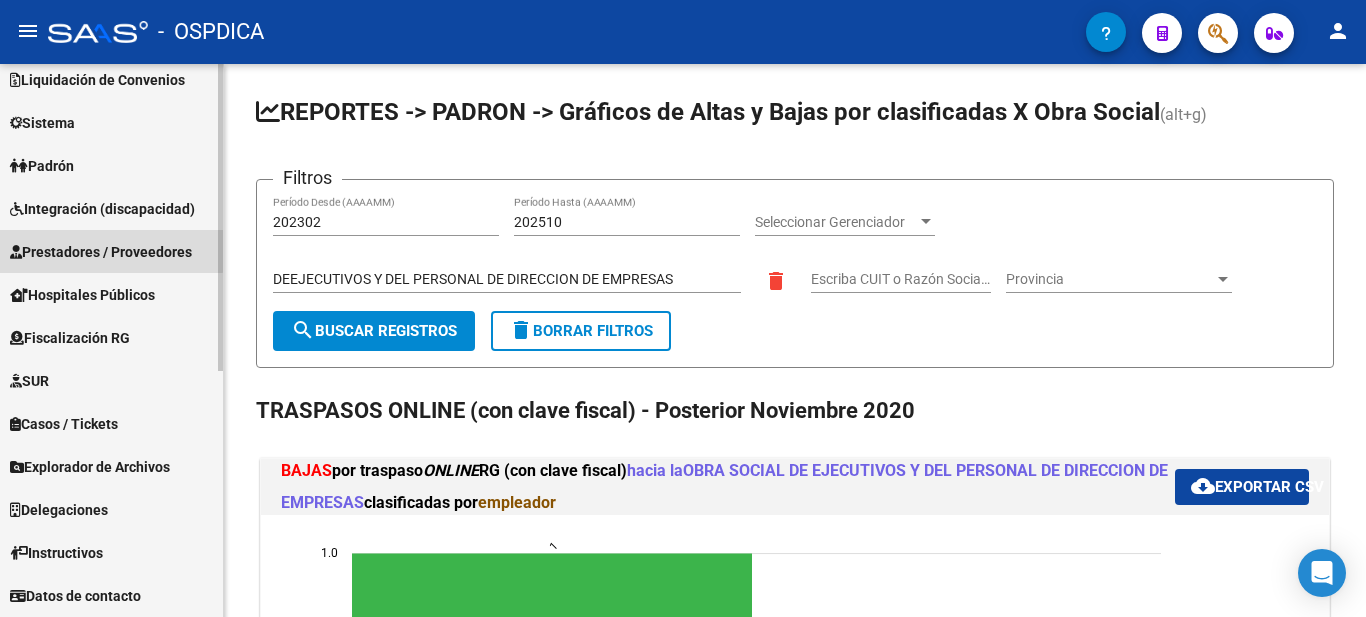 click on "Prestadores / Proveedores" at bounding box center [101, 252] 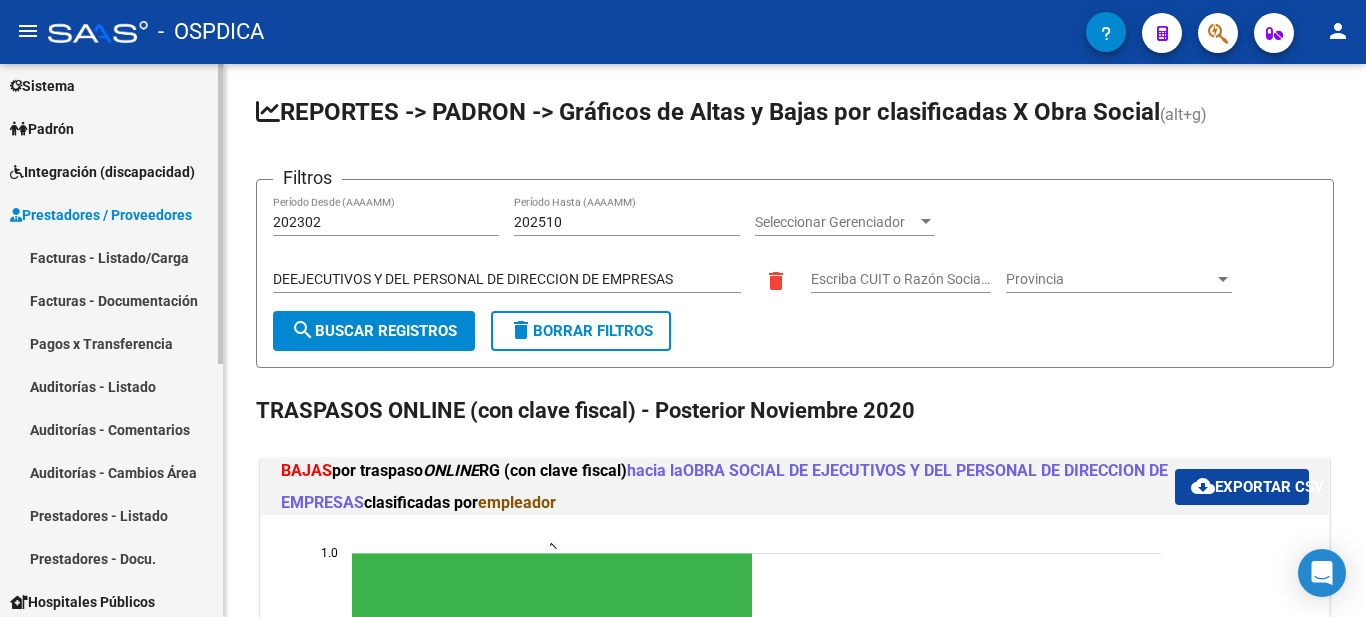 scroll, scrollTop: 100, scrollLeft: 0, axis: vertical 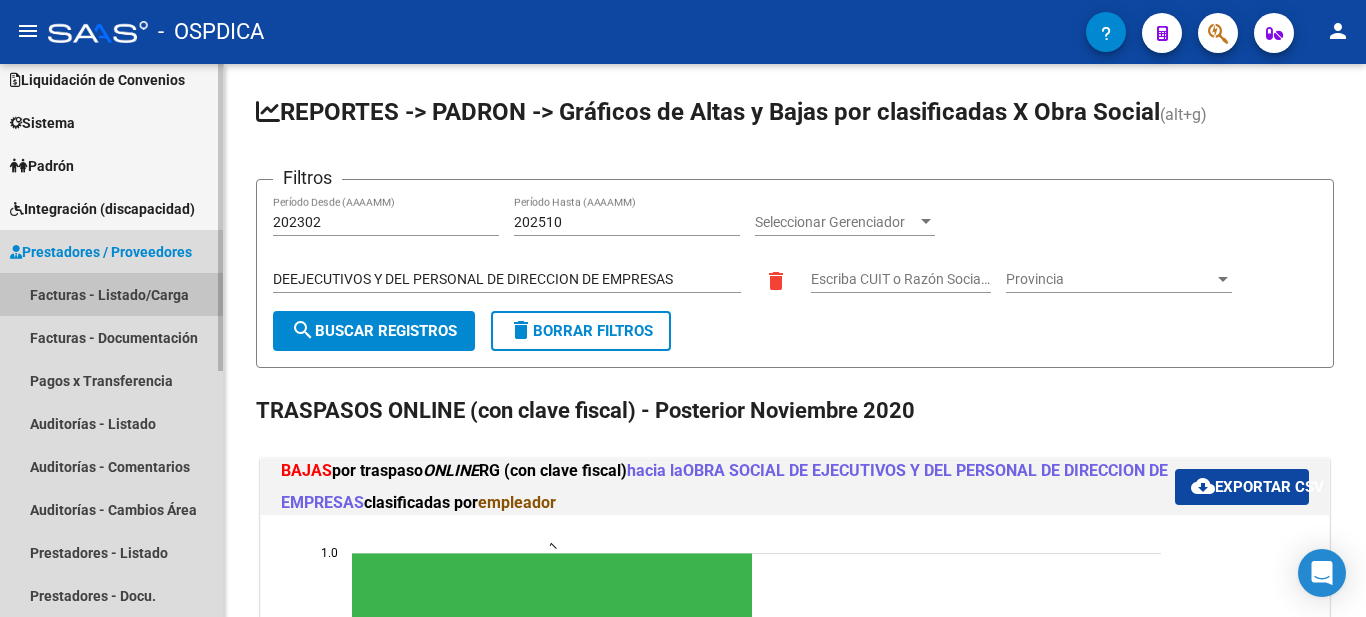 click on "Facturas - Listado/Carga" at bounding box center (111, 294) 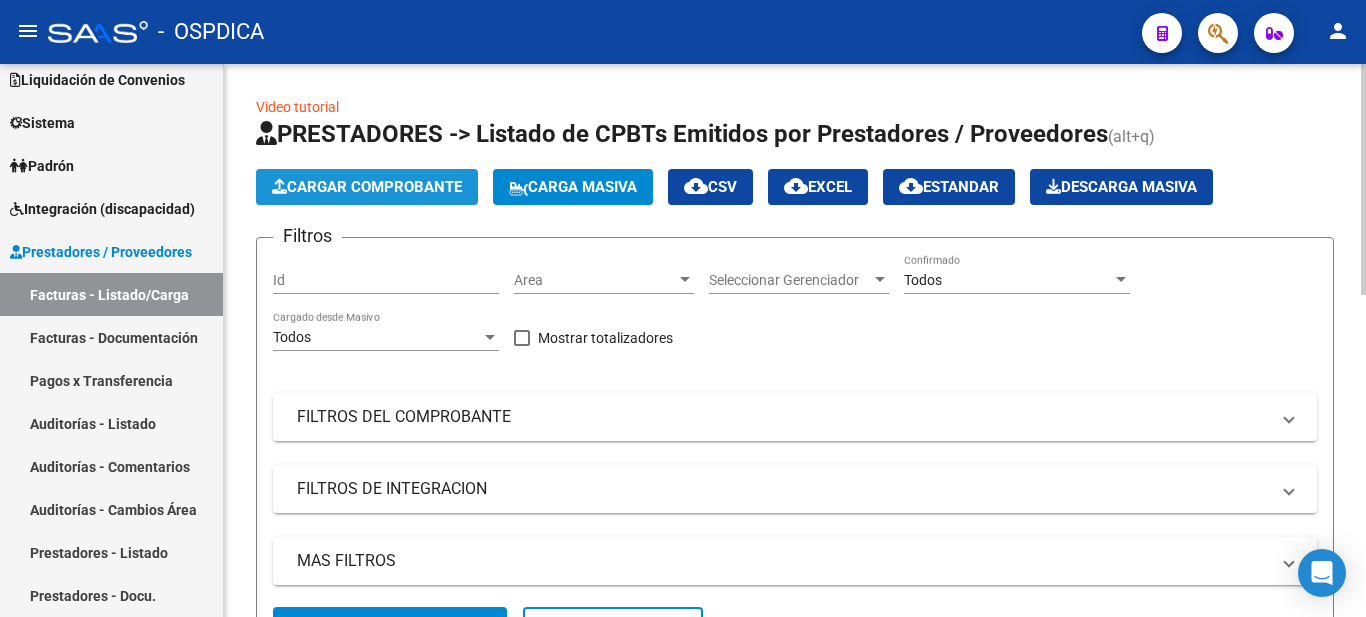 click on "Cargar Comprobante" 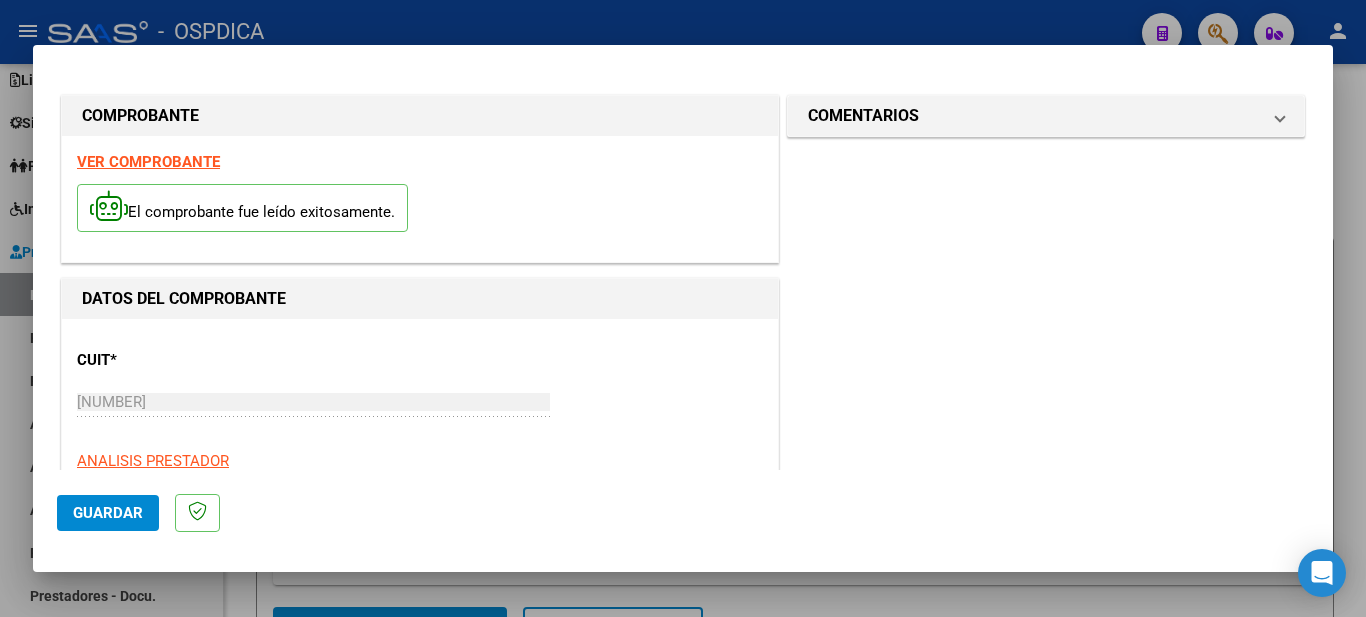 click on "Guardar" 